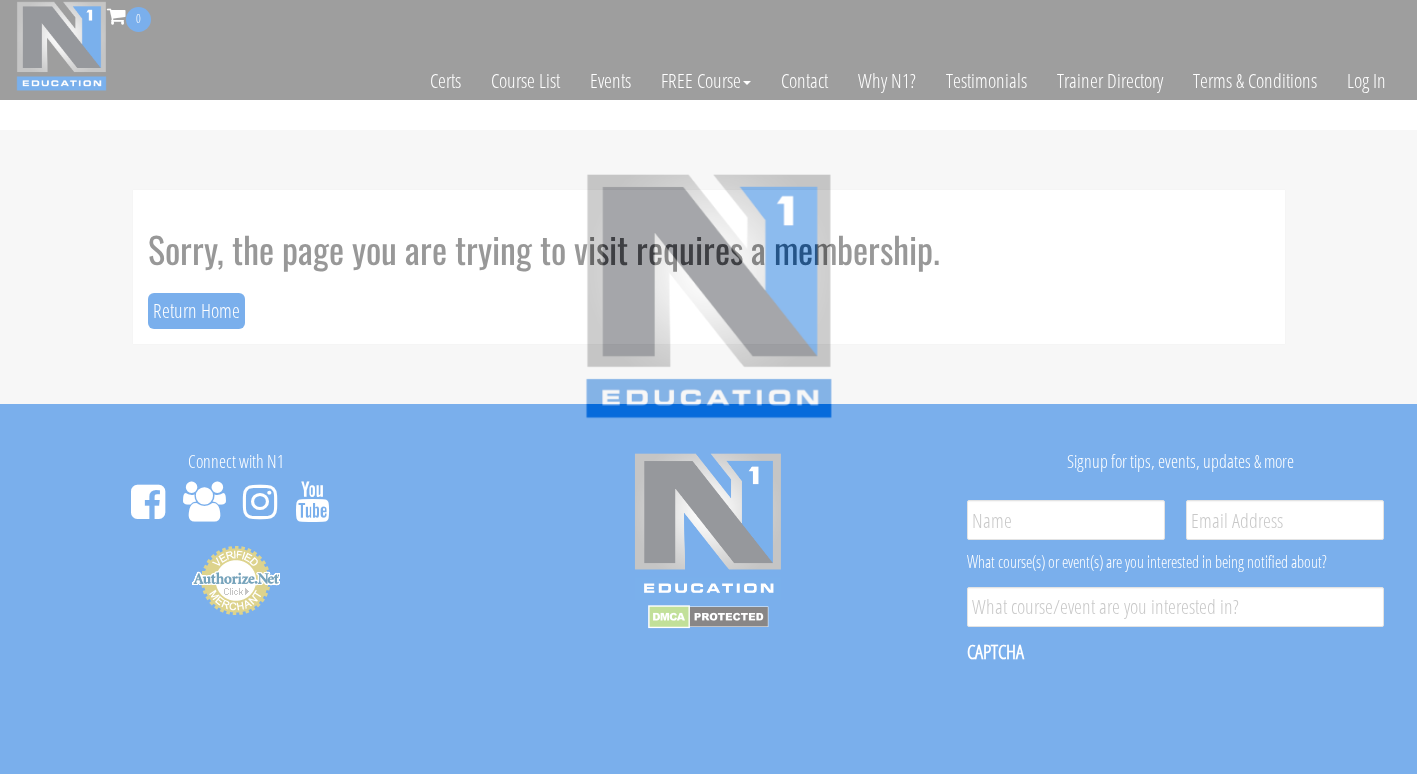 scroll, scrollTop: 0, scrollLeft: 0, axis: both 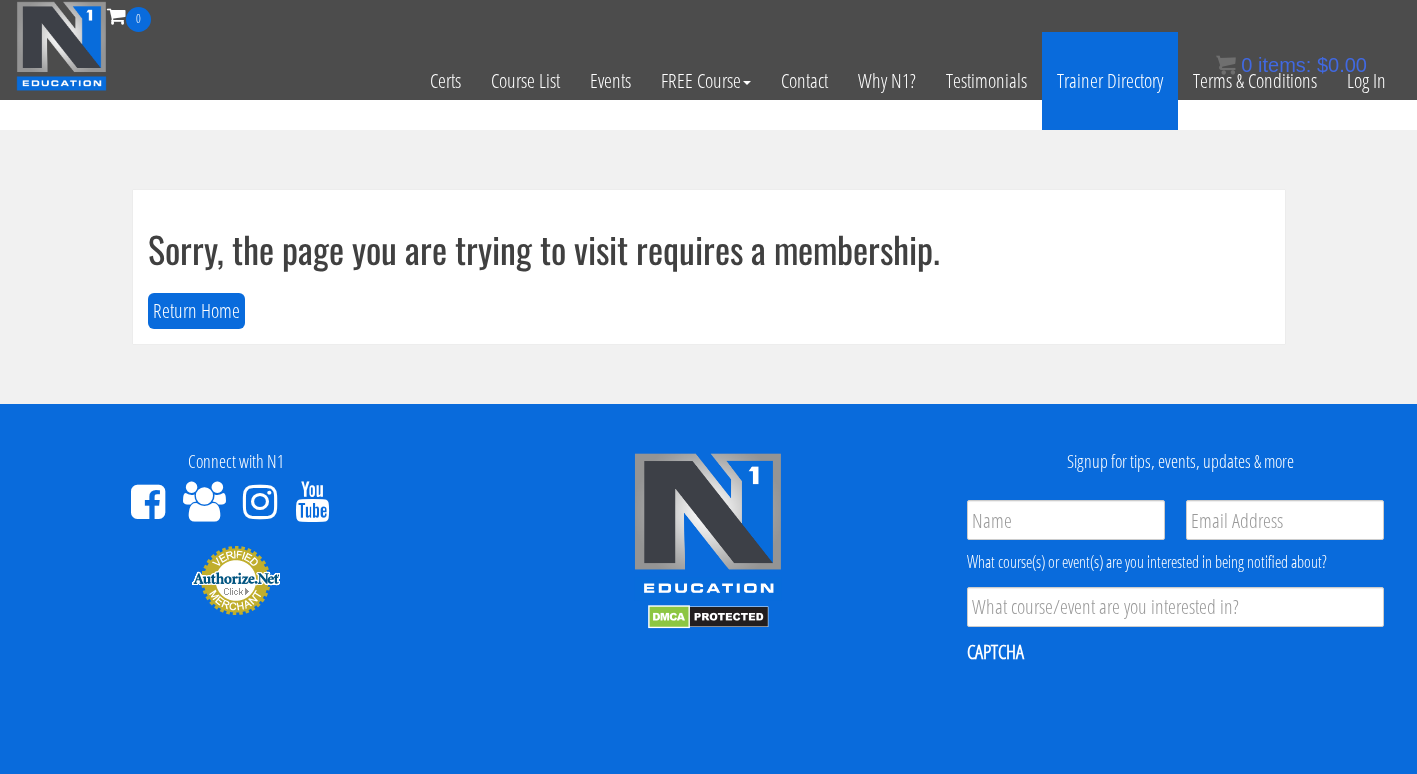 click on "Trainer Directory" at bounding box center [1110, 81] 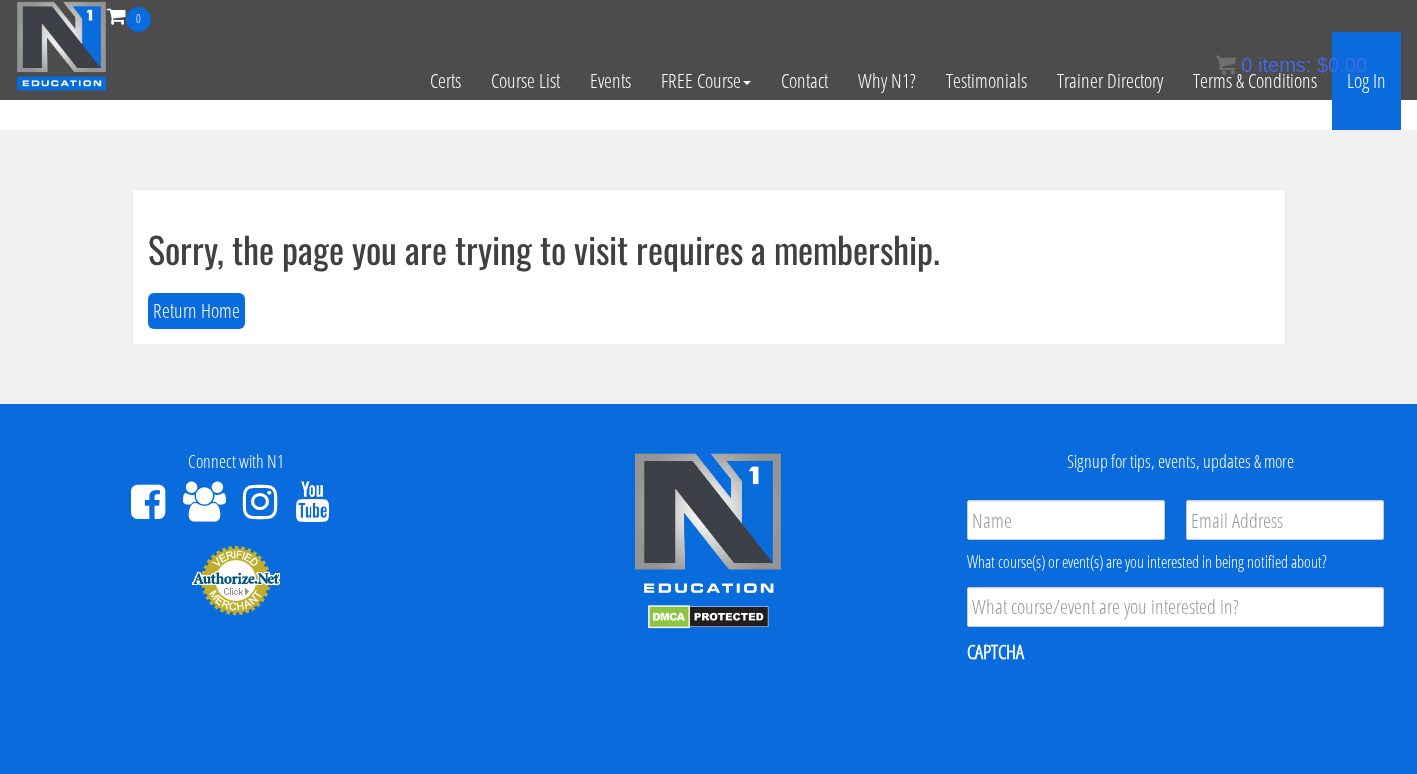 click on "Log In" at bounding box center (1366, 81) 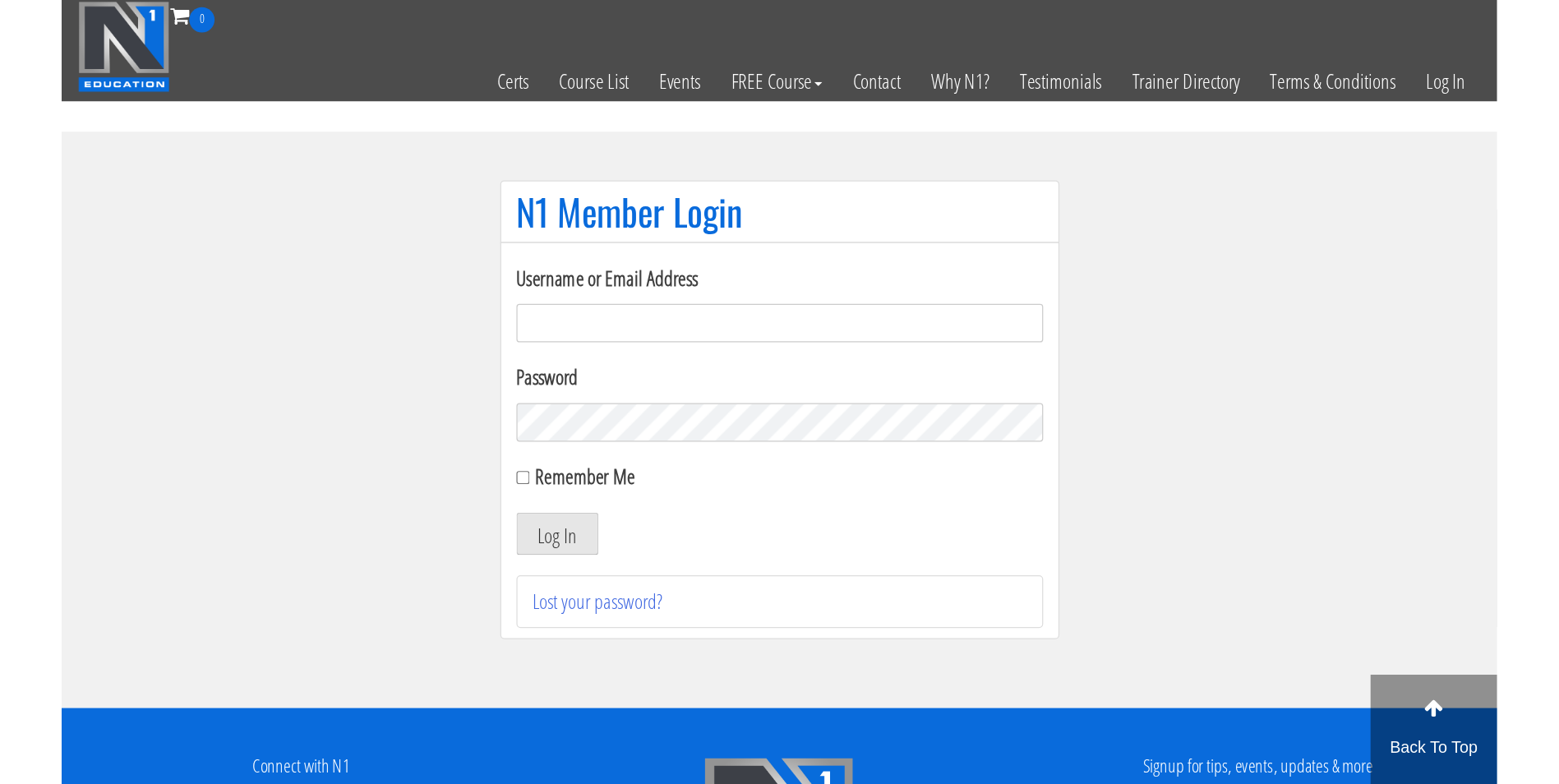 scroll, scrollTop: 0, scrollLeft: 0, axis: both 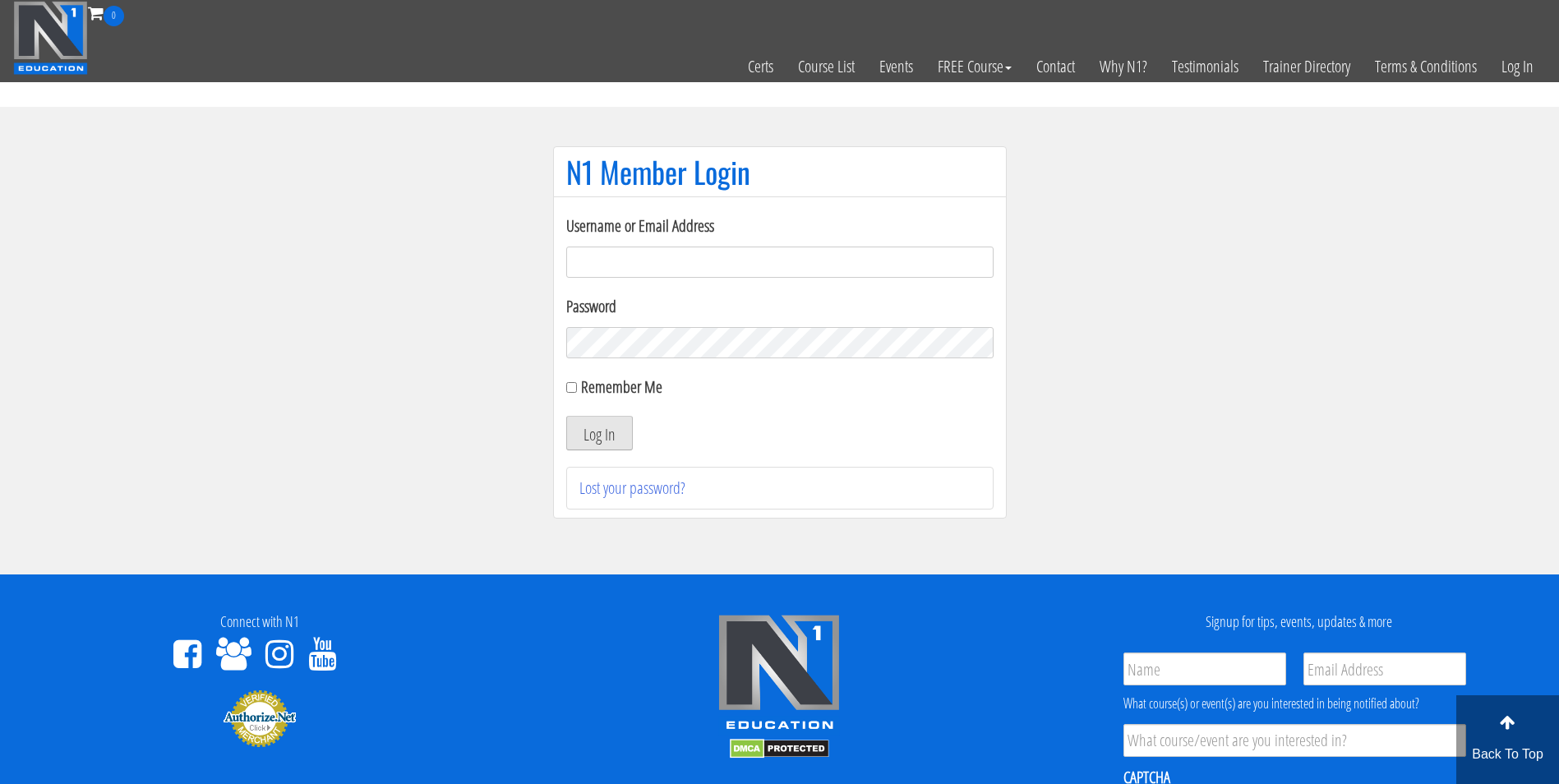 type on "[EMAIL_ADDRESS][DOMAIN_NAME]" 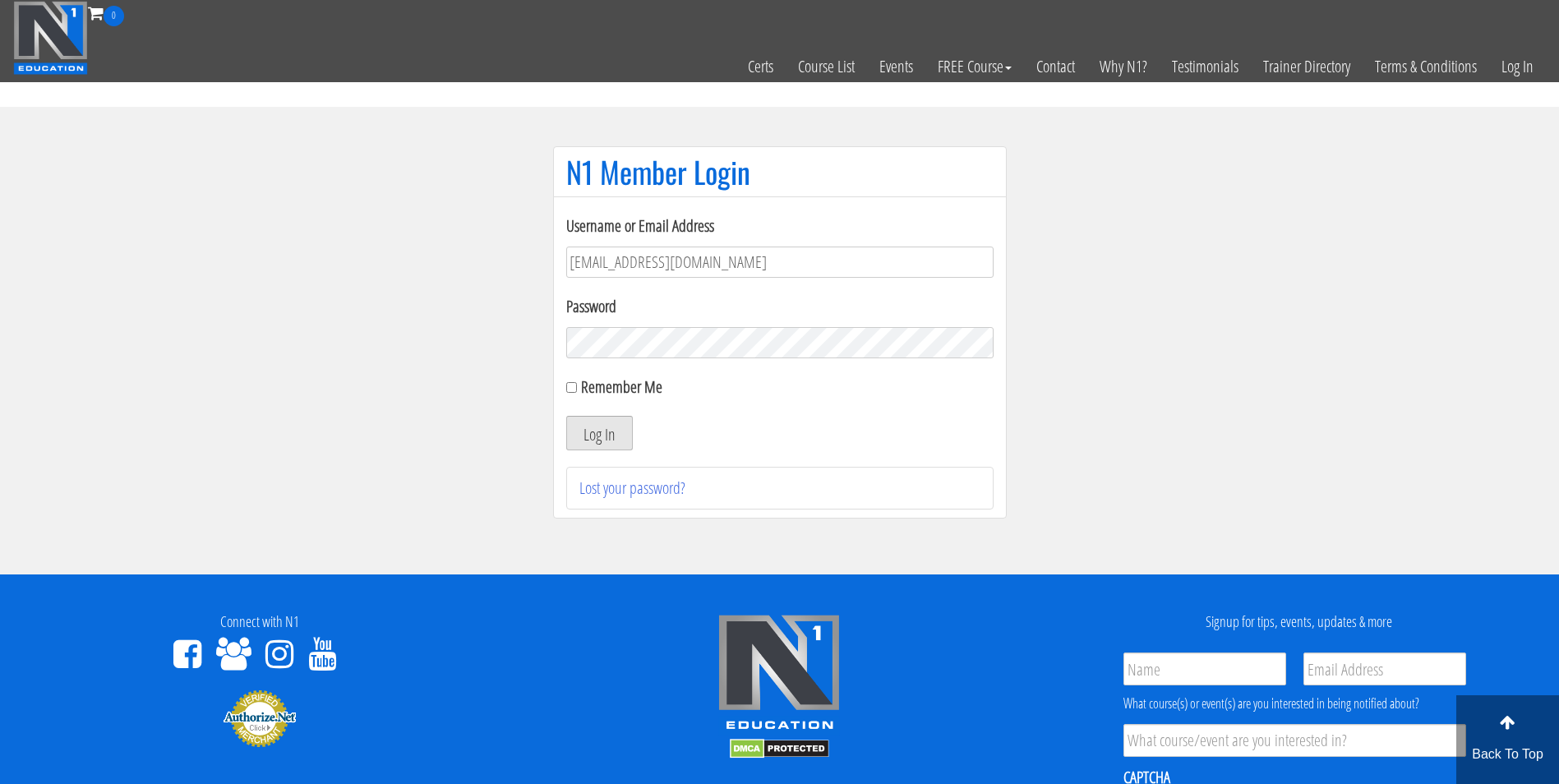 click on "Log In" at bounding box center (599, 433) 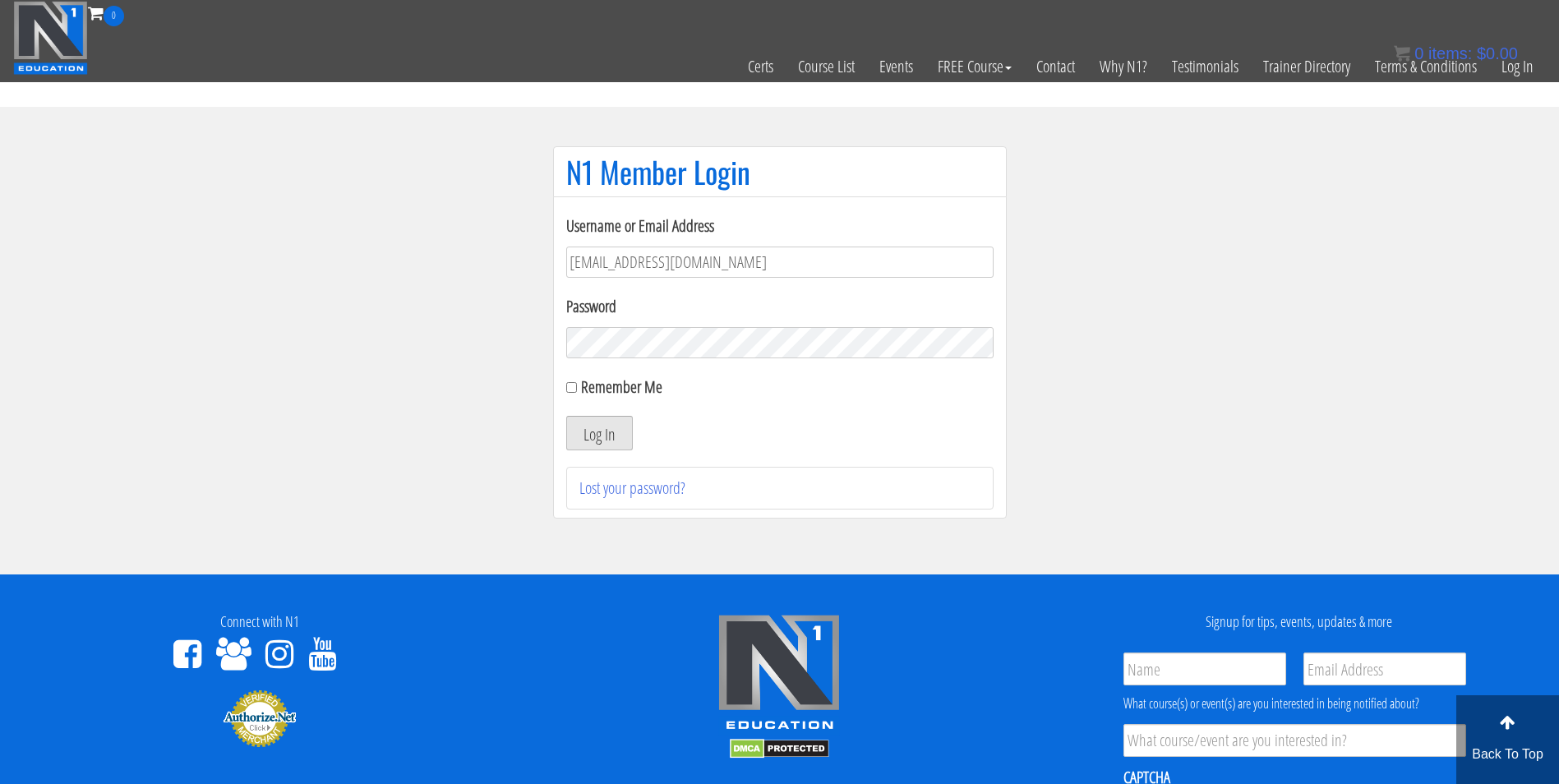 click on "Log In" at bounding box center (599, 433) 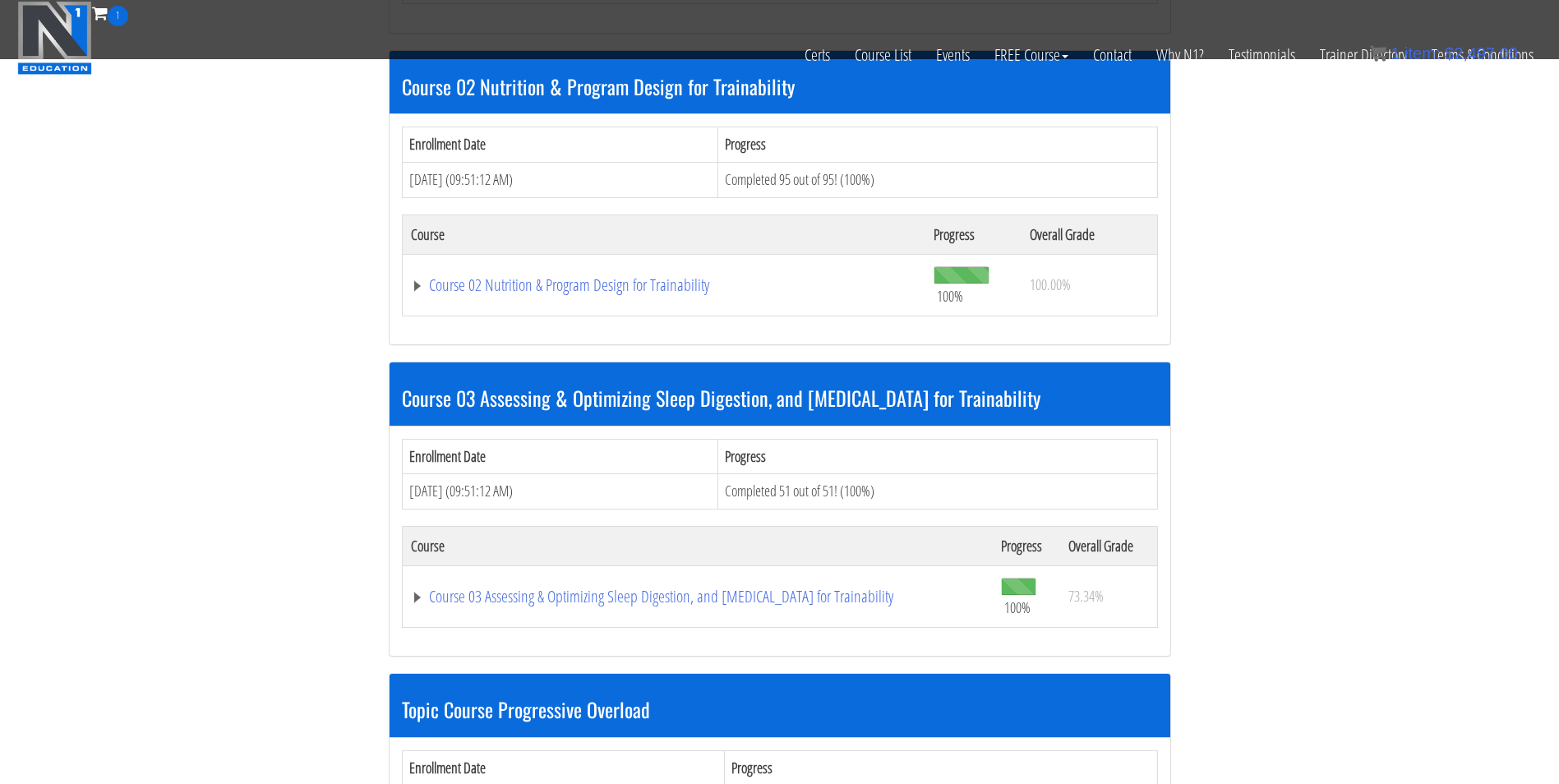 scroll, scrollTop: 482, scrollLeft: 0, axis: vertical 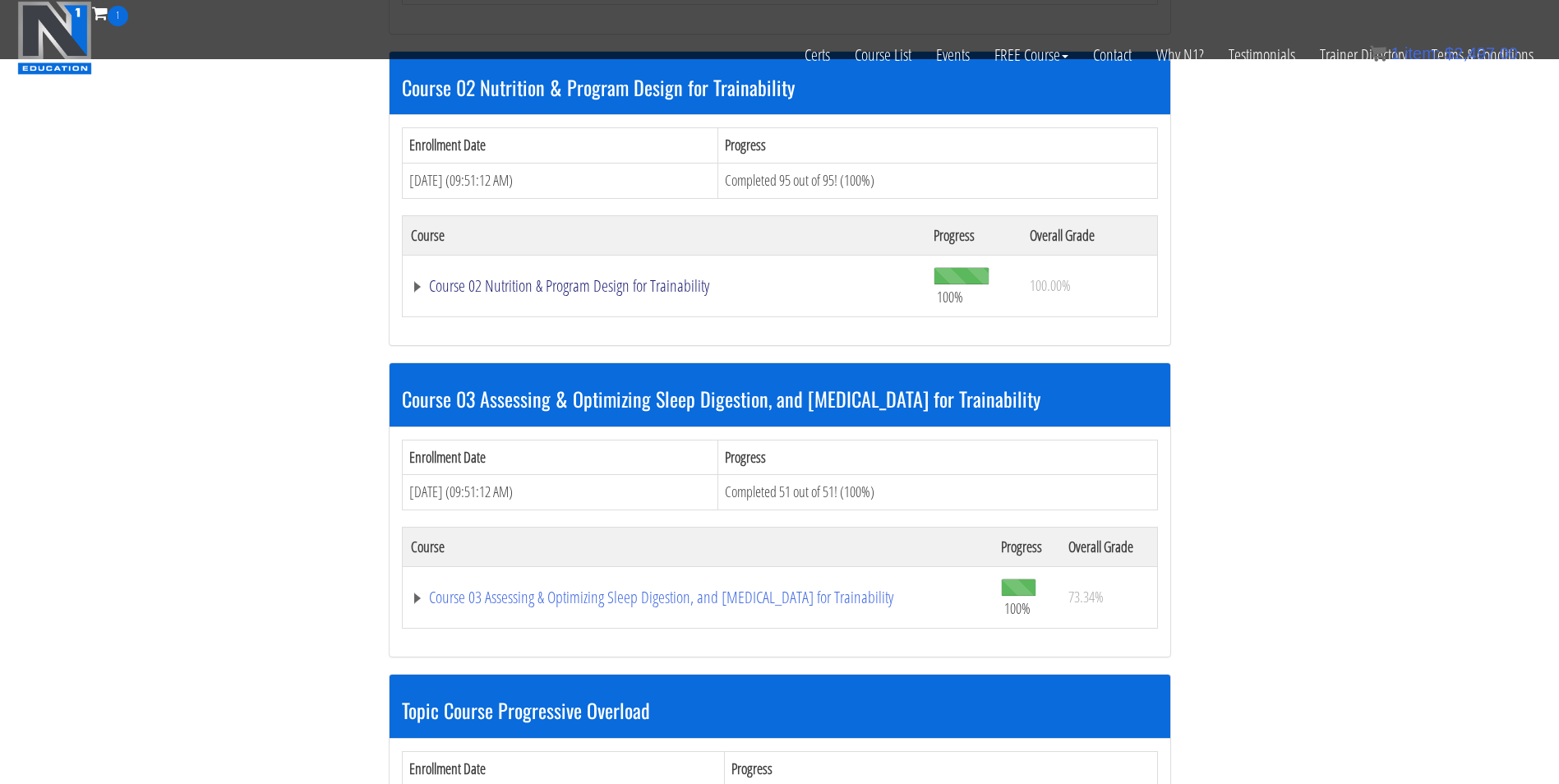 click on "Course 02 Nutrition & Program Design for Trainability" at bounding box center [638, -15] 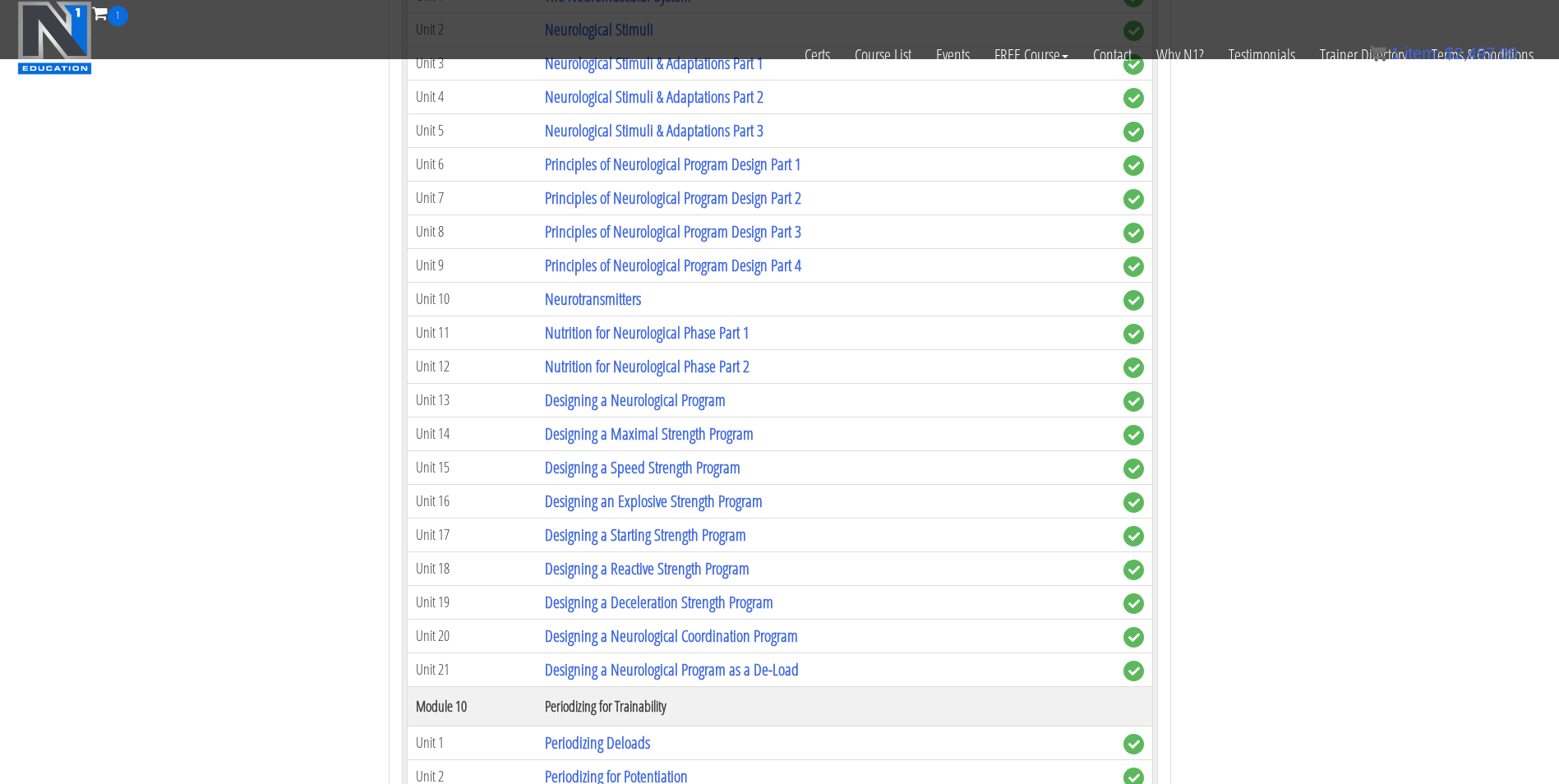 scroll, scrollTop: 3337, scrollLeft: 0, axis: vertical 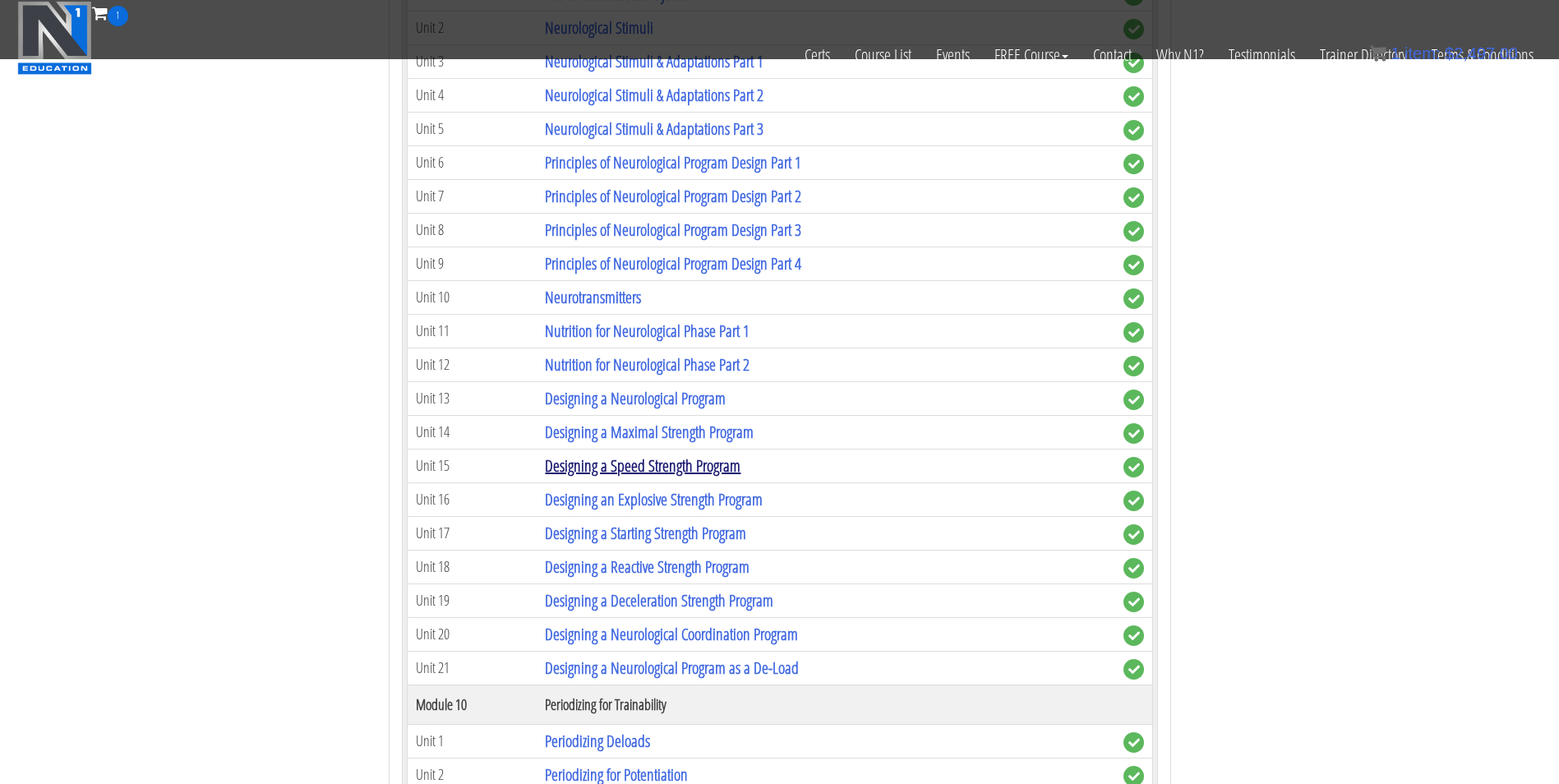 click on "Designing a Speed Strength Program" at bounding box center [643, 465] 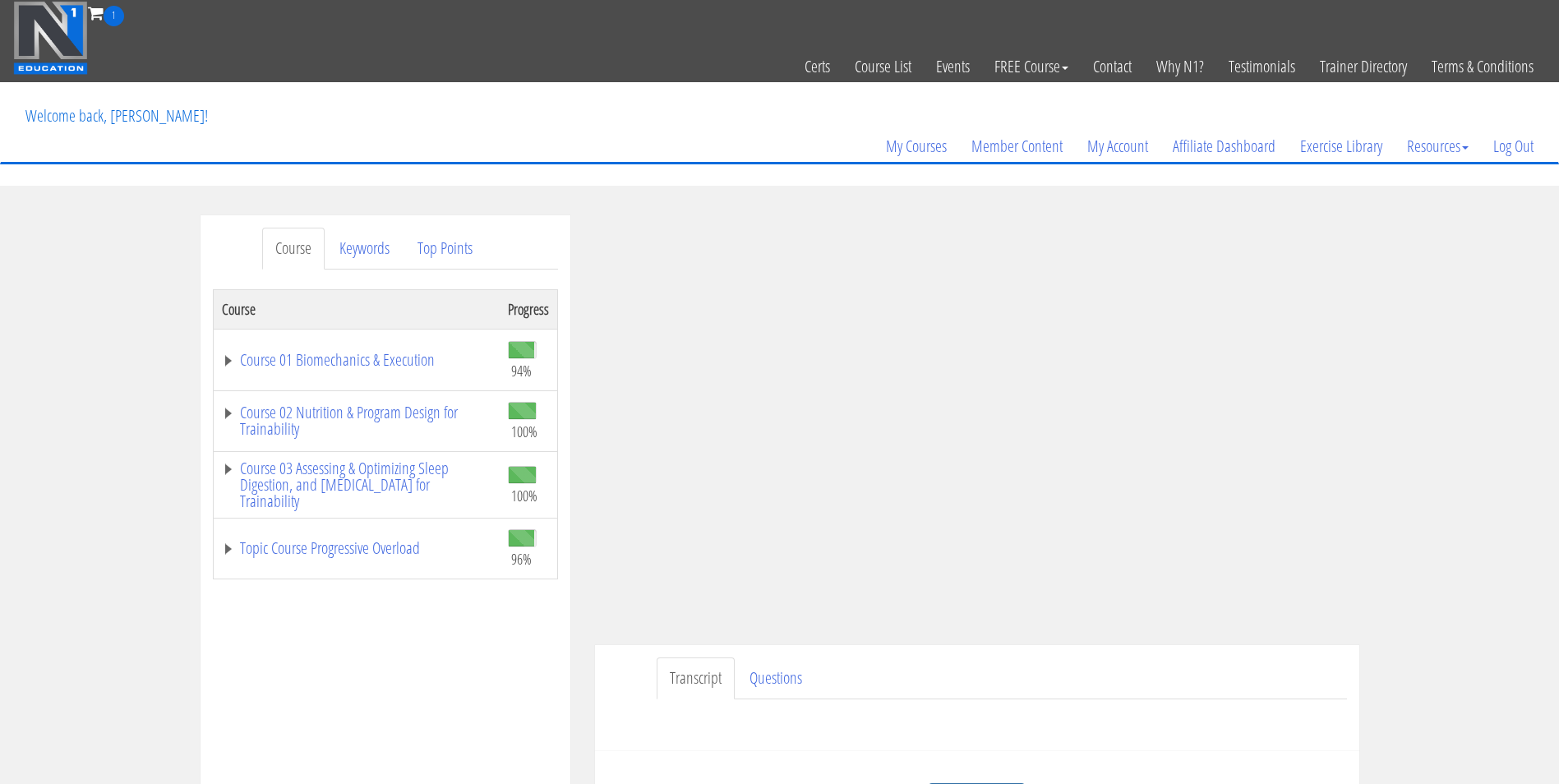 scroll, scrollTop: 0, scrollLeft: 0, axis: both 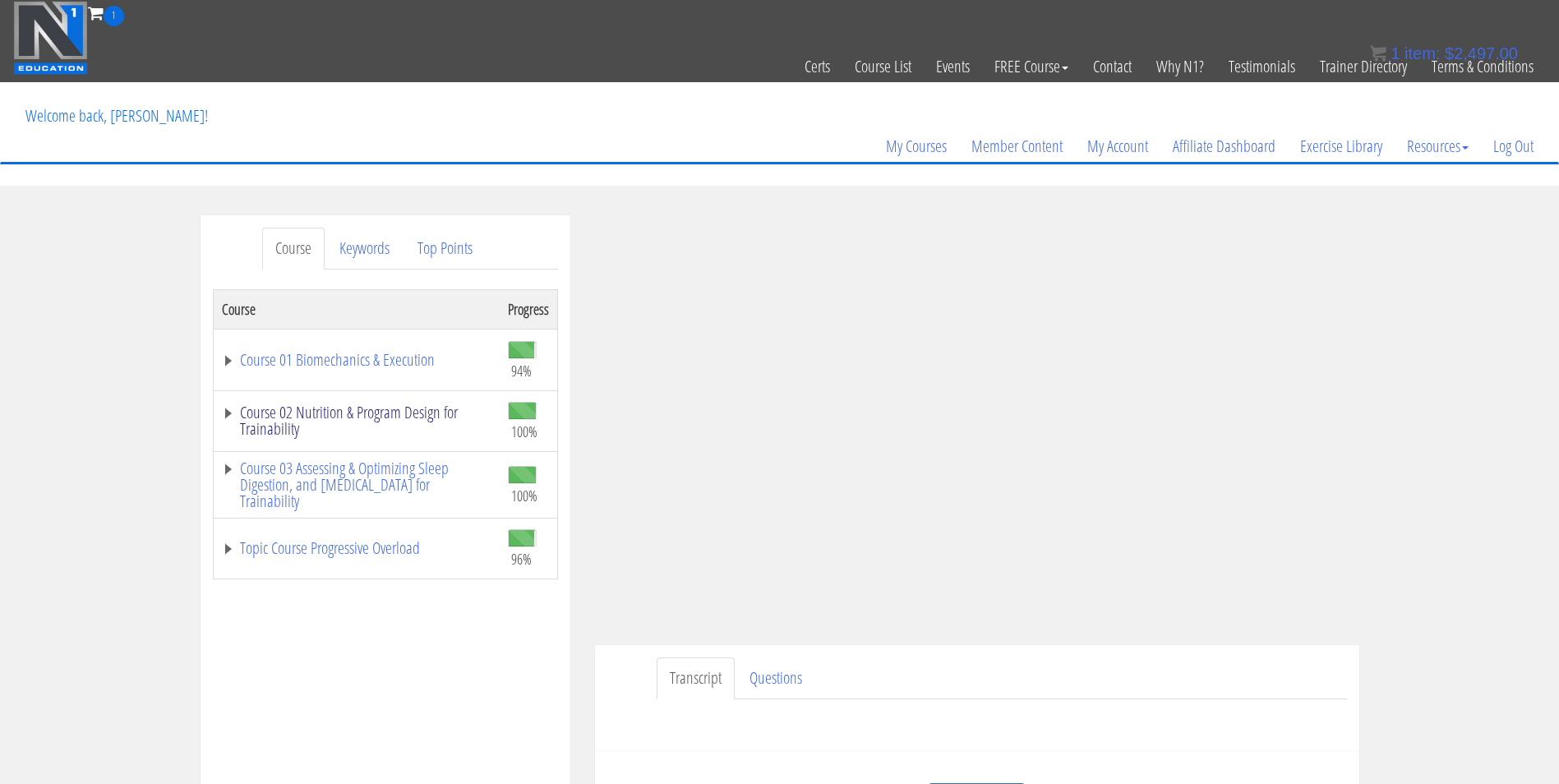 click on "Course 02 Nutrition & Program Design for Trainability" at bounding box center [357, 421] 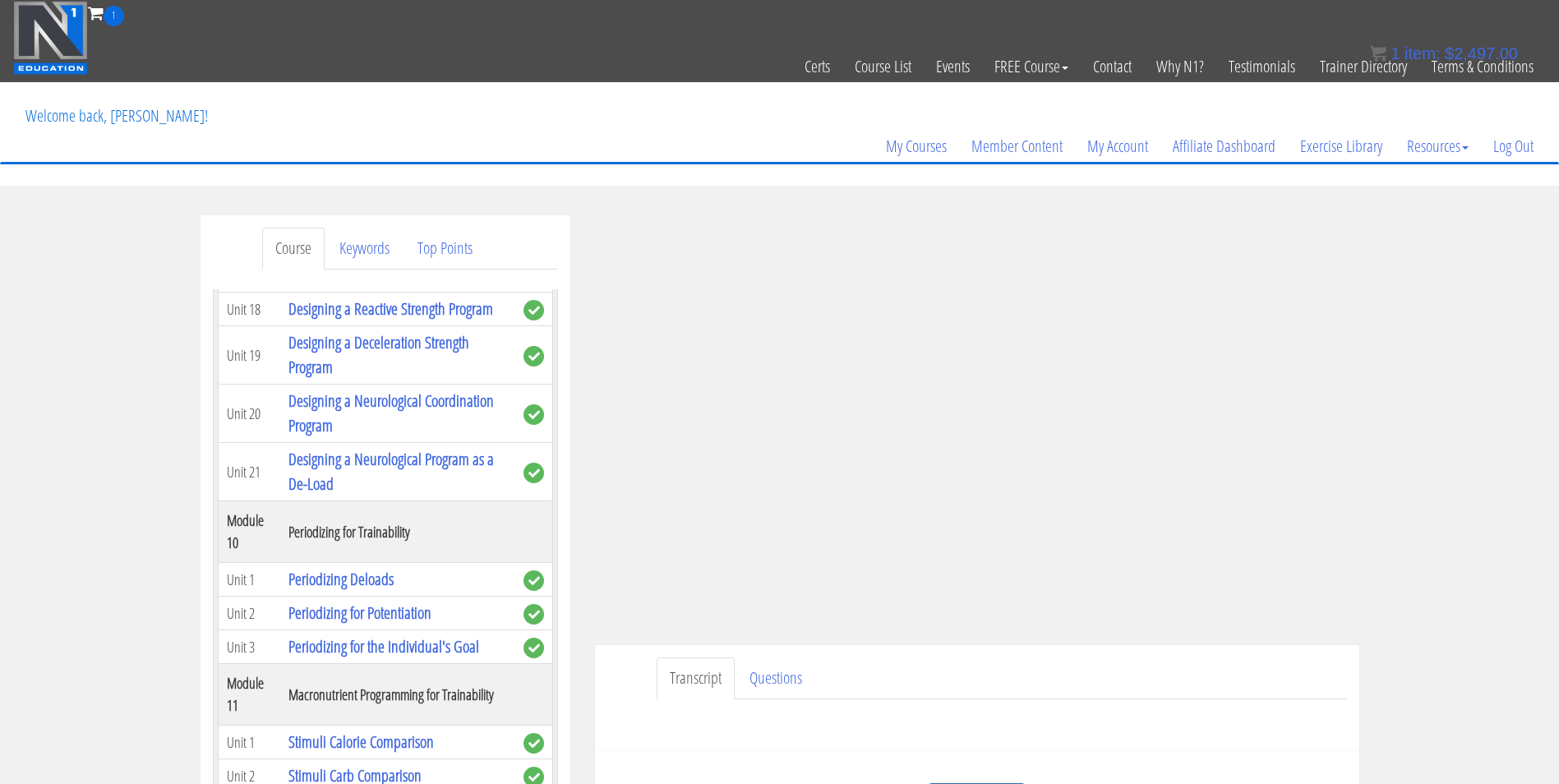 scroll, scrollTop: 3876, scrollLeft: 0, axis: vertical 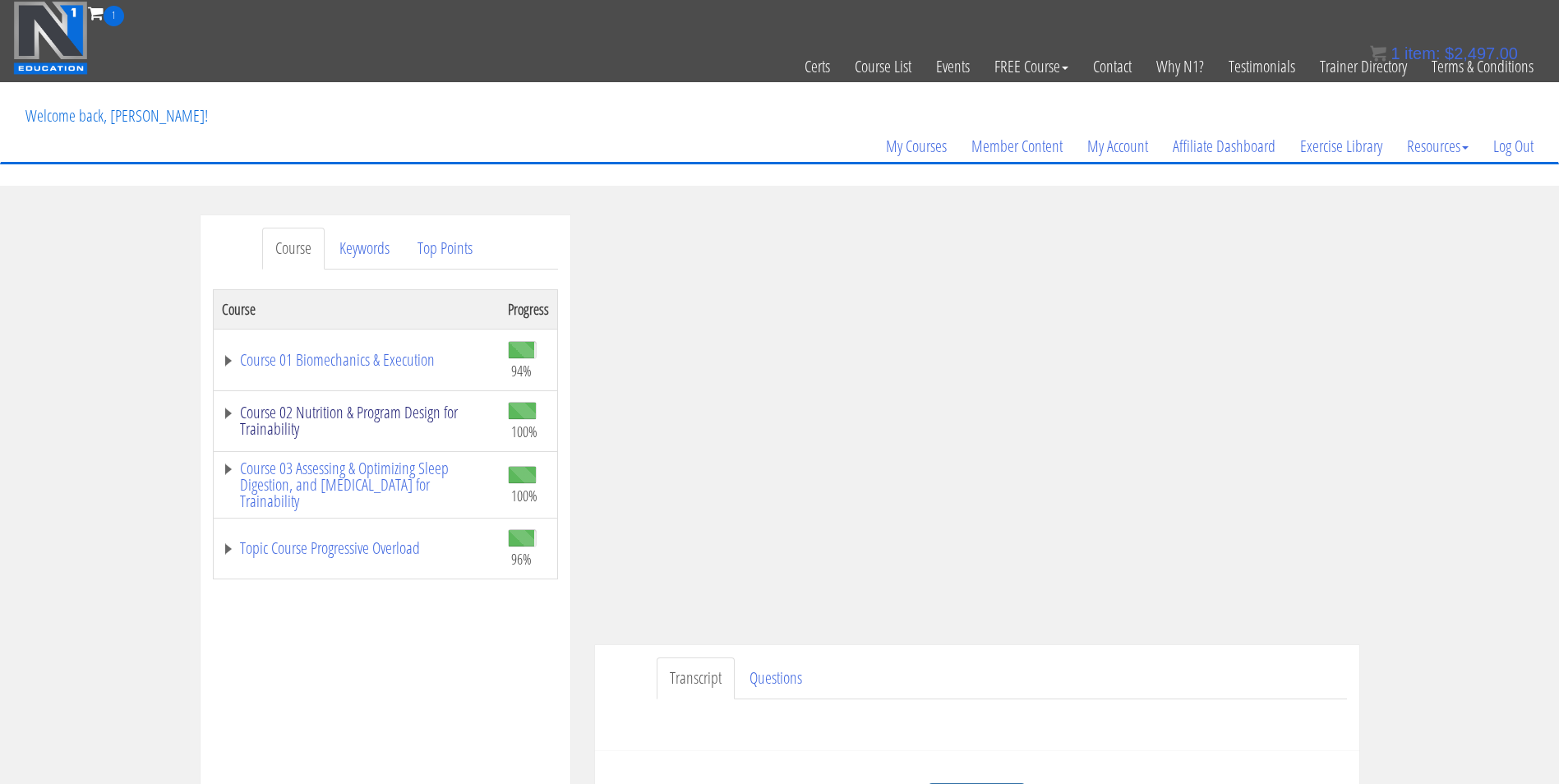 click on "Course 02 Nutrition & Program Design for Trainability" at bounding box center [357, 421] 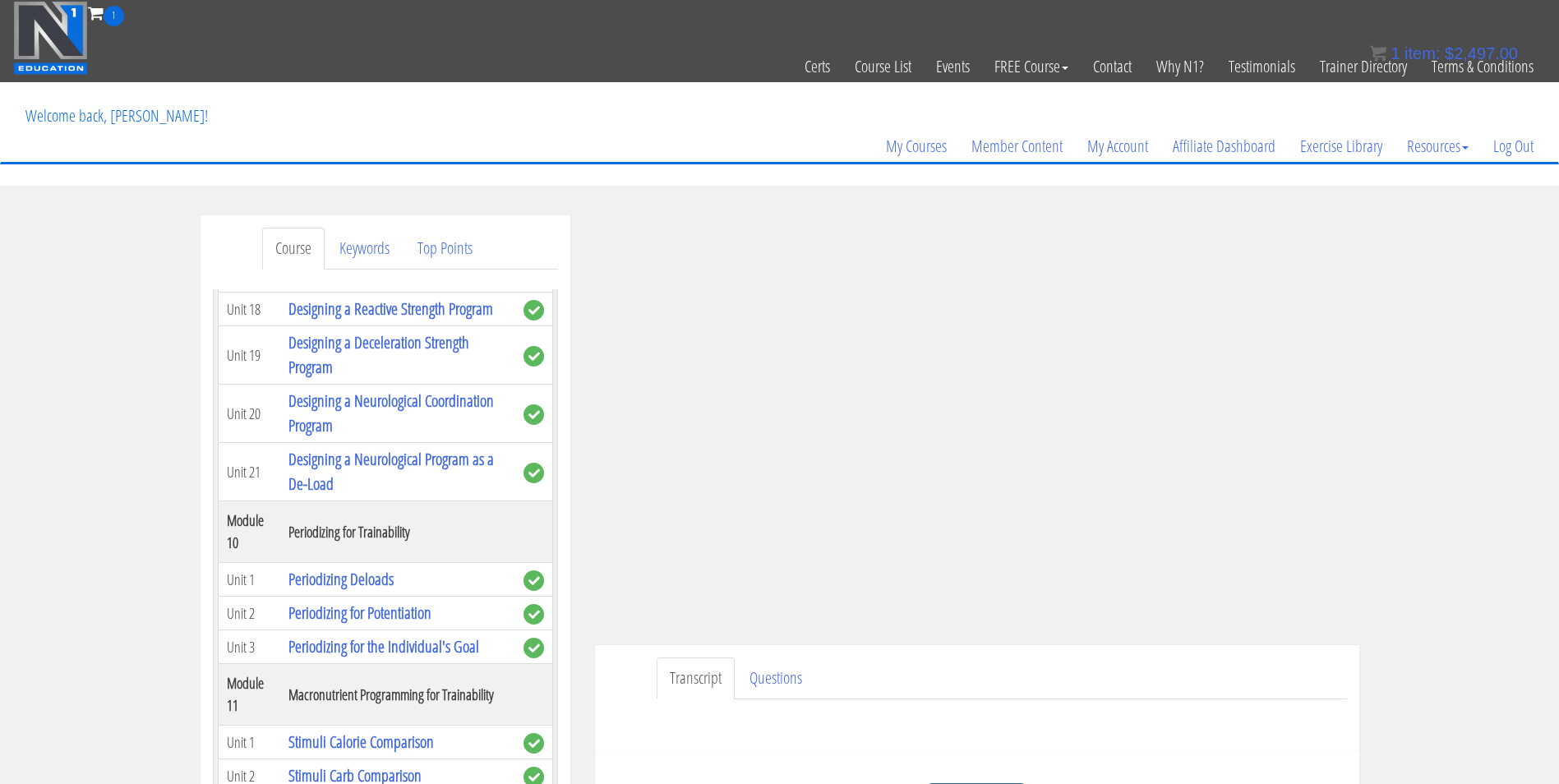 scroll, scrollTop: 3927, scrollLeft: 0, axis: vertical 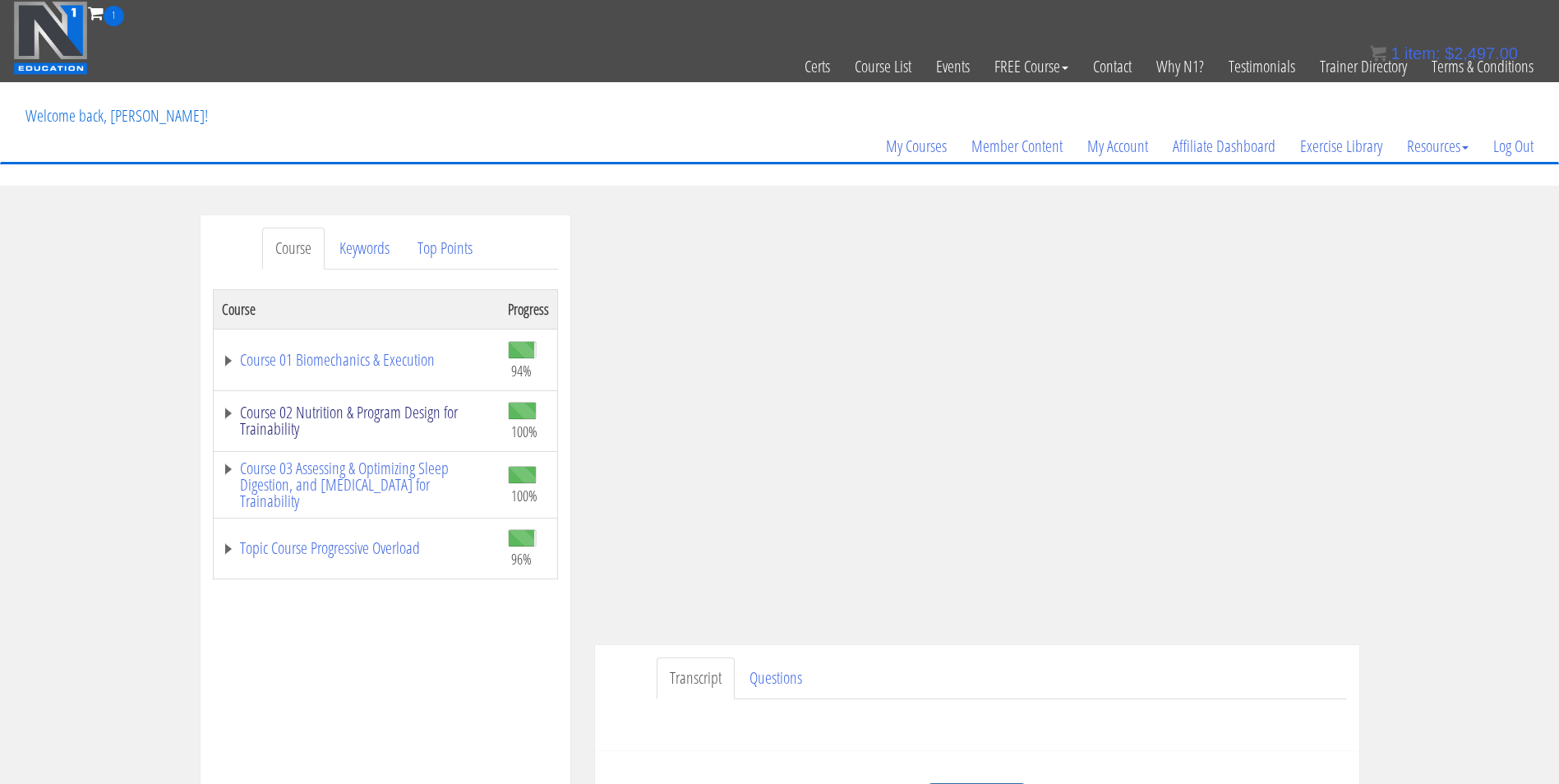 click on "Course 02 Nutrition & Program Design for Trainability" at bounding box center [357, 421] 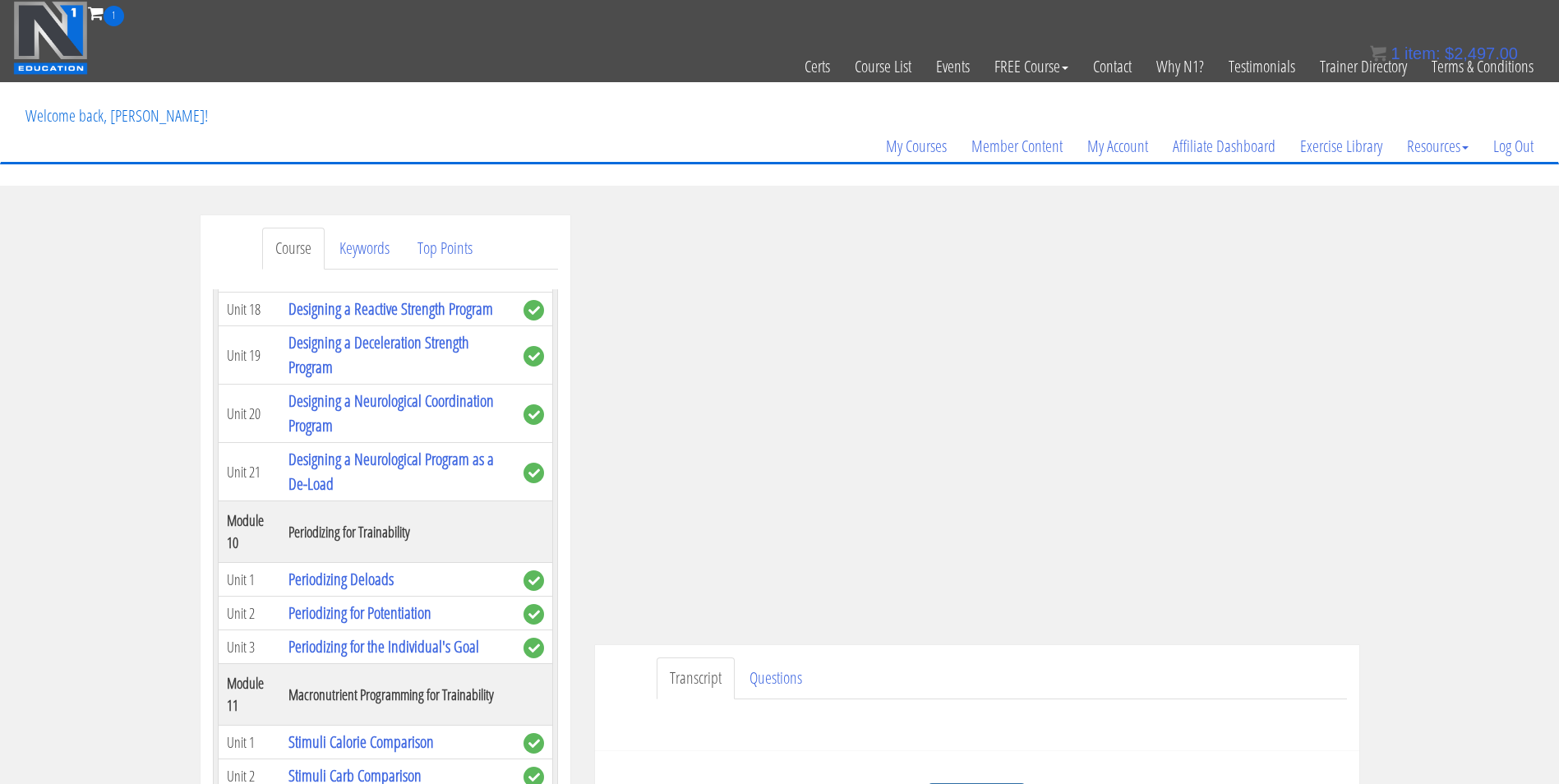 scroll, scrollTop: 4076, scrollLeft: 0, axis: vertical 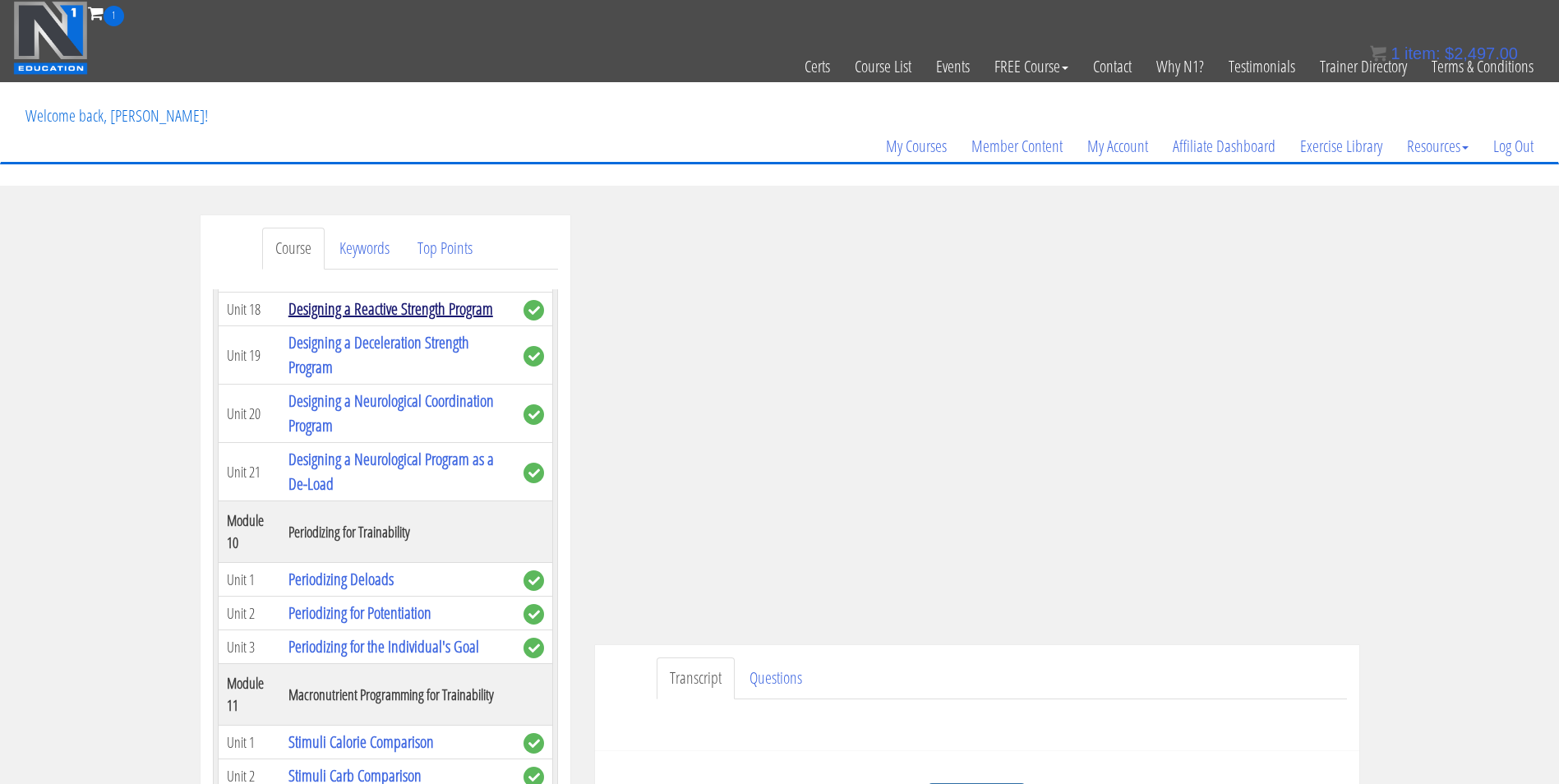 click on "Designing a Reactive Strength Program" at bounding box center (390, 308) 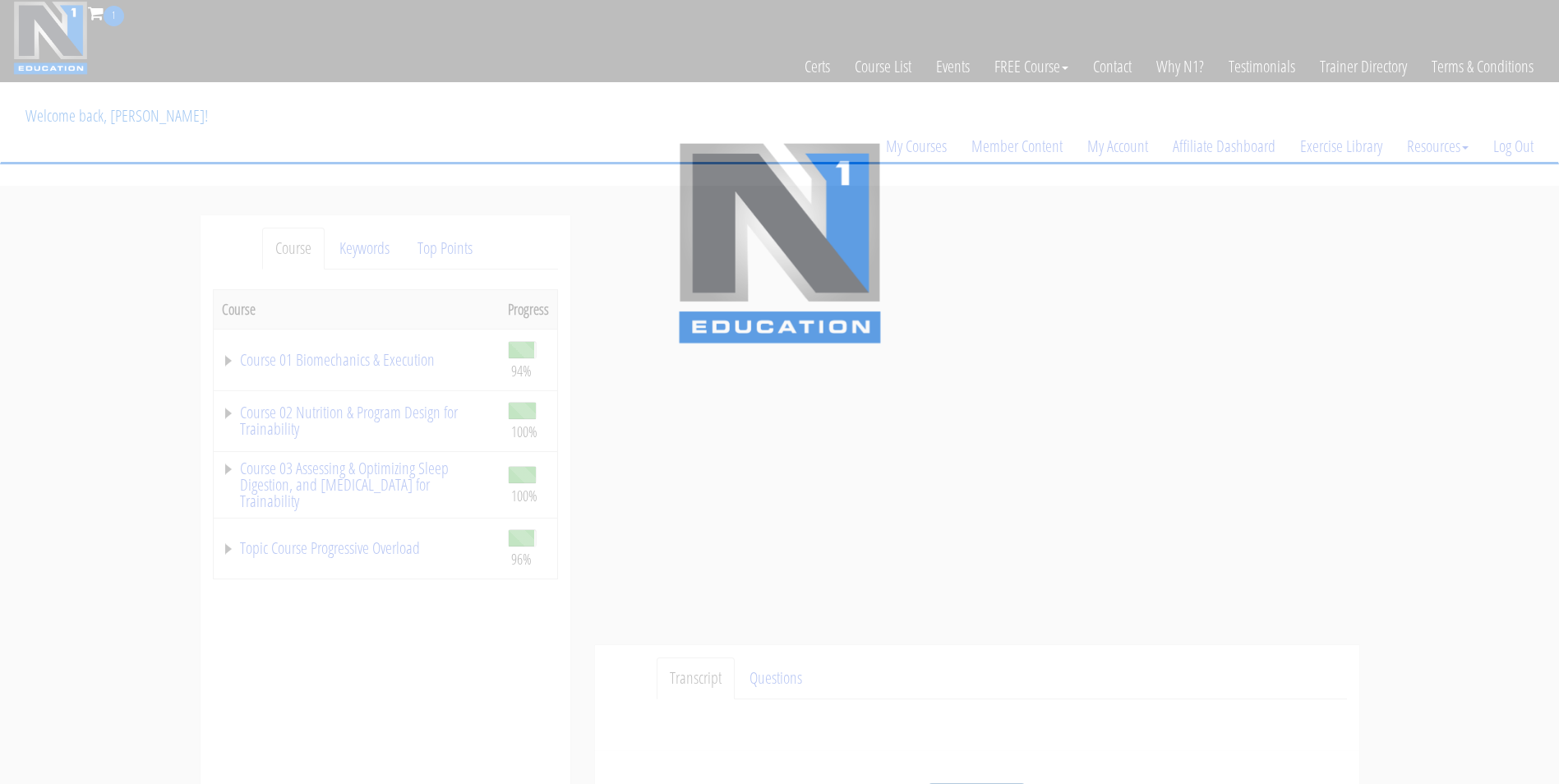 scroll, scrollTop: 0, scrollLeft: 0, axis: both 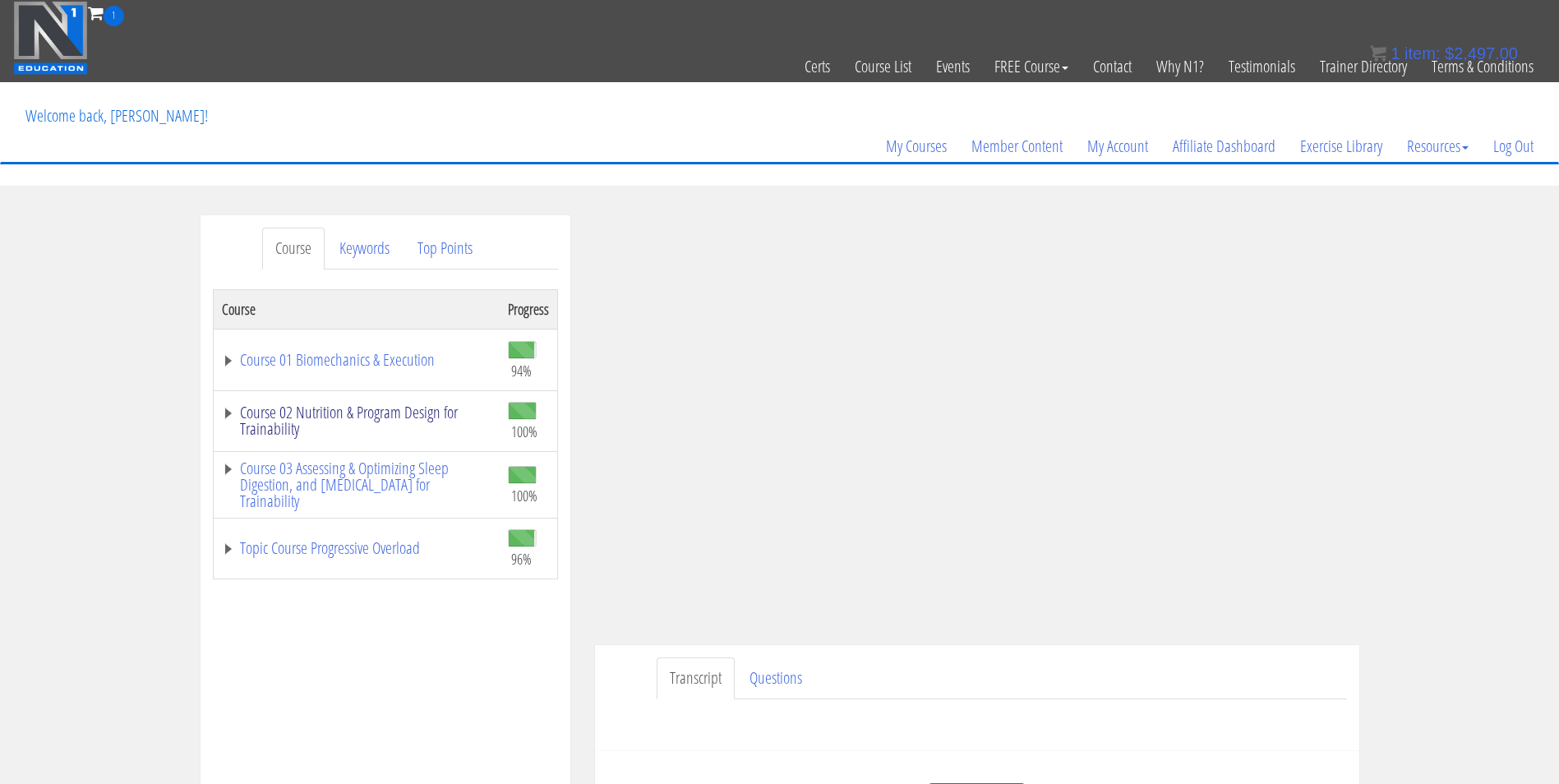 click on "Course 02 Nutrition & Program Design for Trainability" at bounding box center (357, 421) 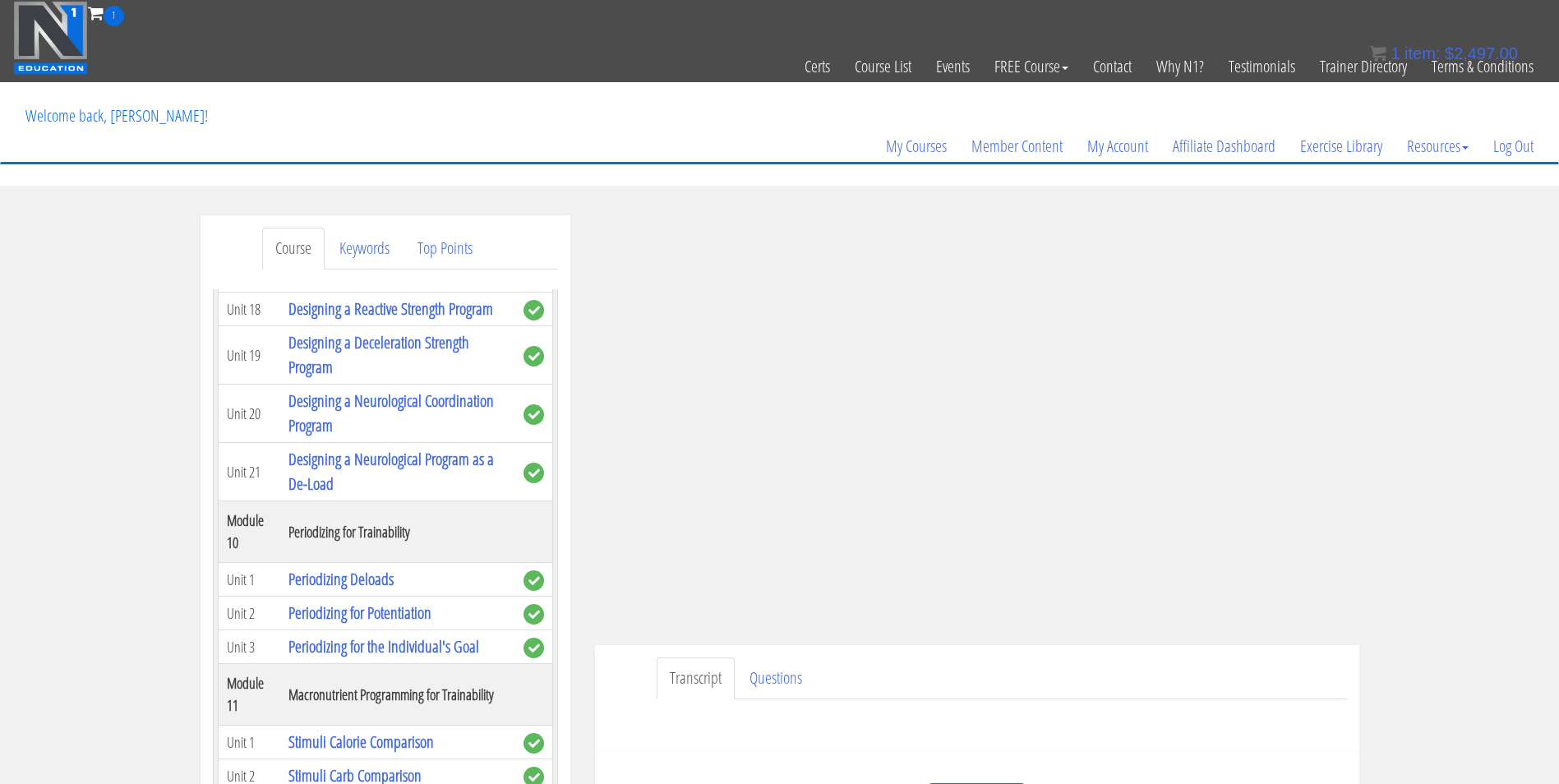 scroll, scrollTop: 3929, scrollLeft: 0, axis: vertical 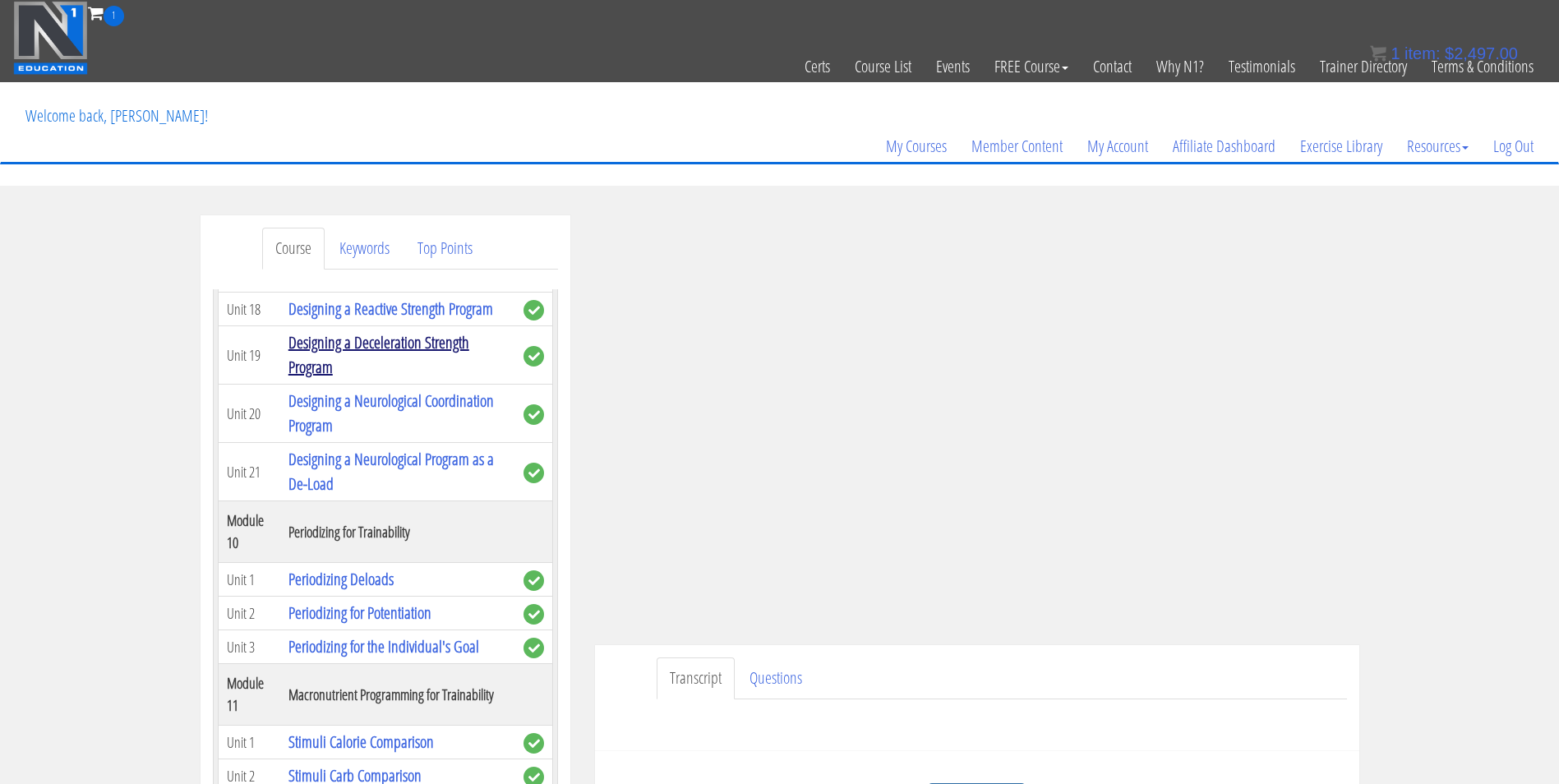 click on "Designing a Deceleration Strength Program" at bounding box center (379, 354) 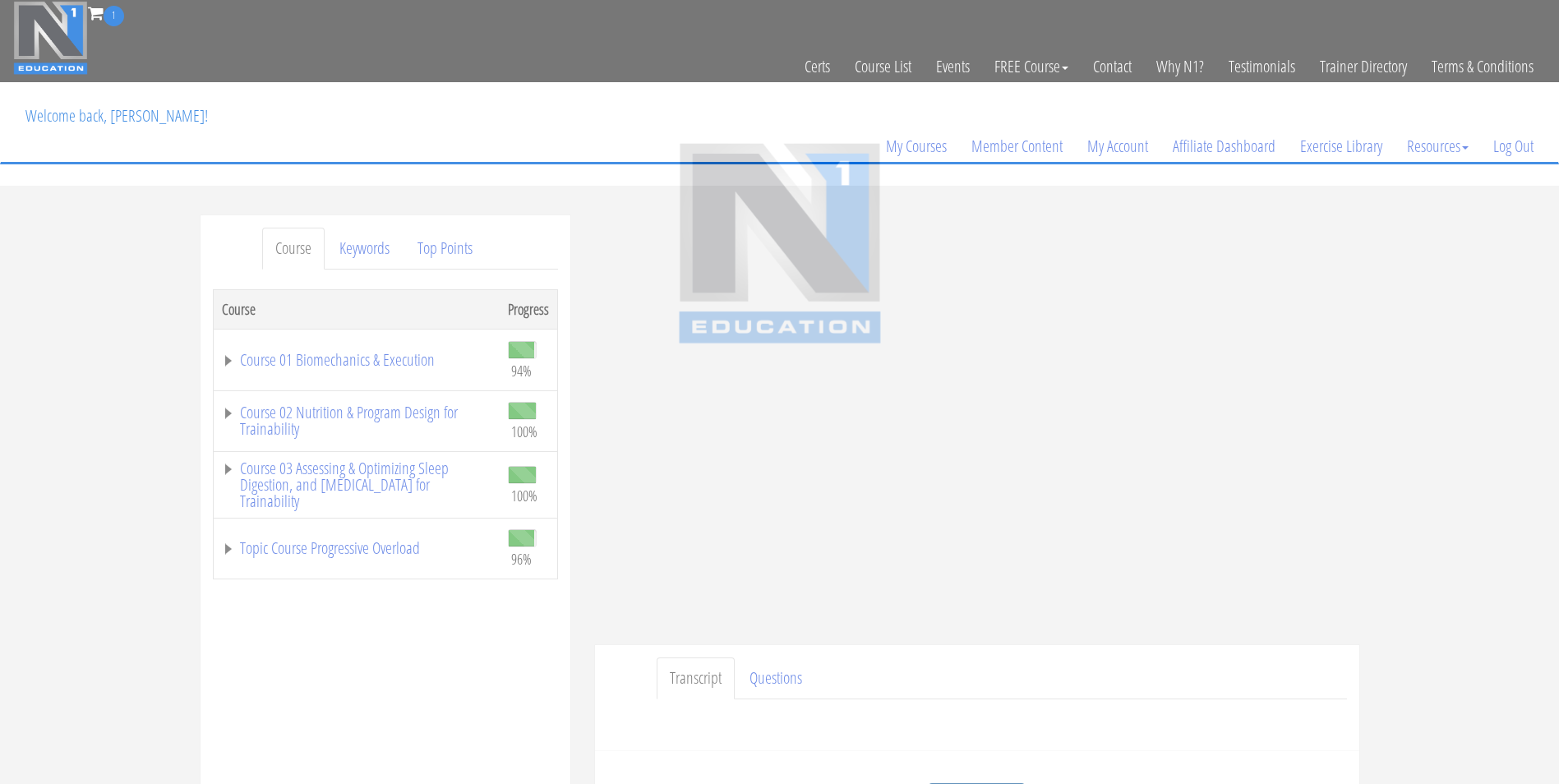 scroll, scrollTop: 0, scrollLeft: 0, axis: both 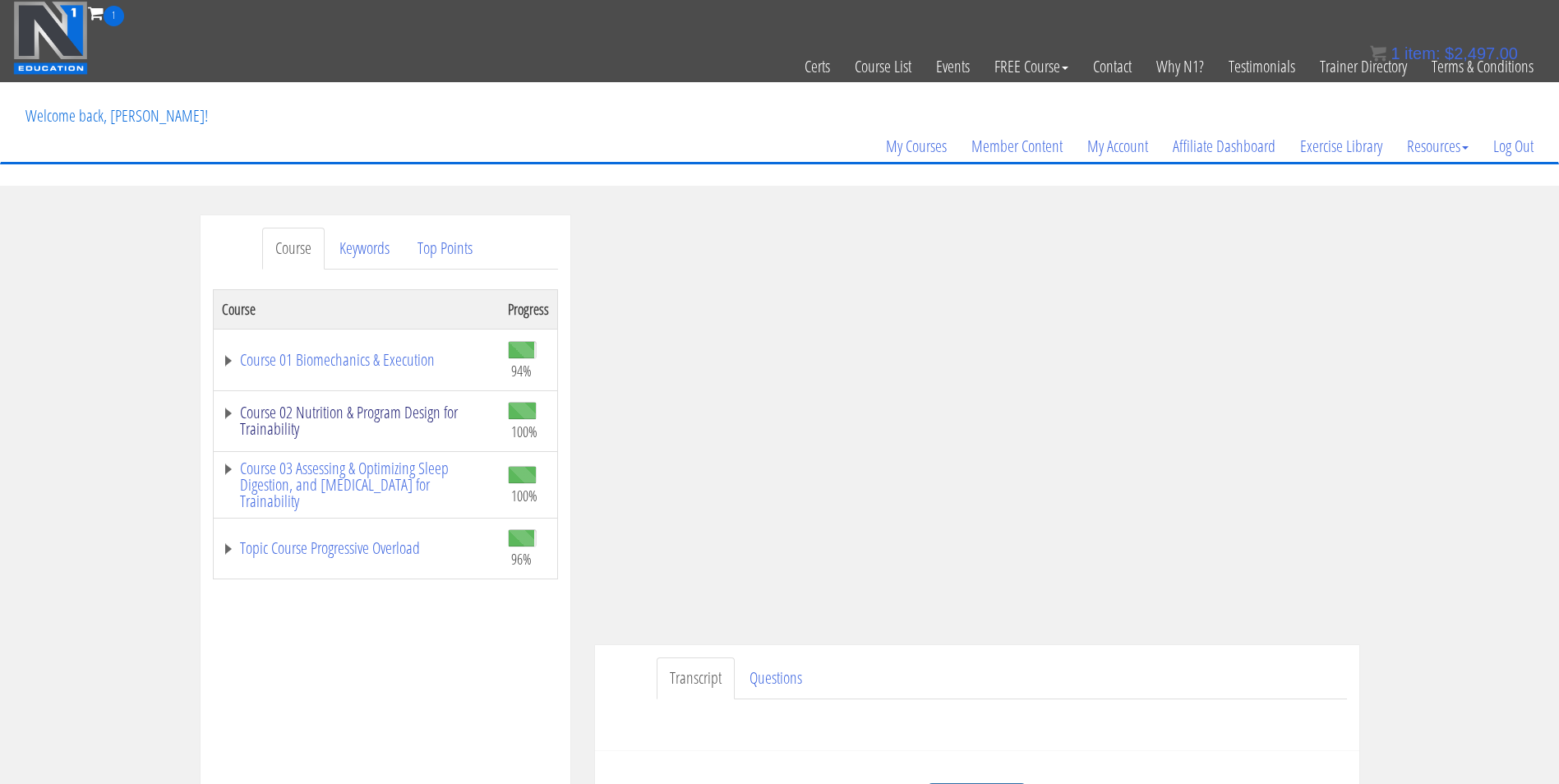 click on "Course 02 Nutrition & Program Design for Trainability" at bounding box center (357, 421) 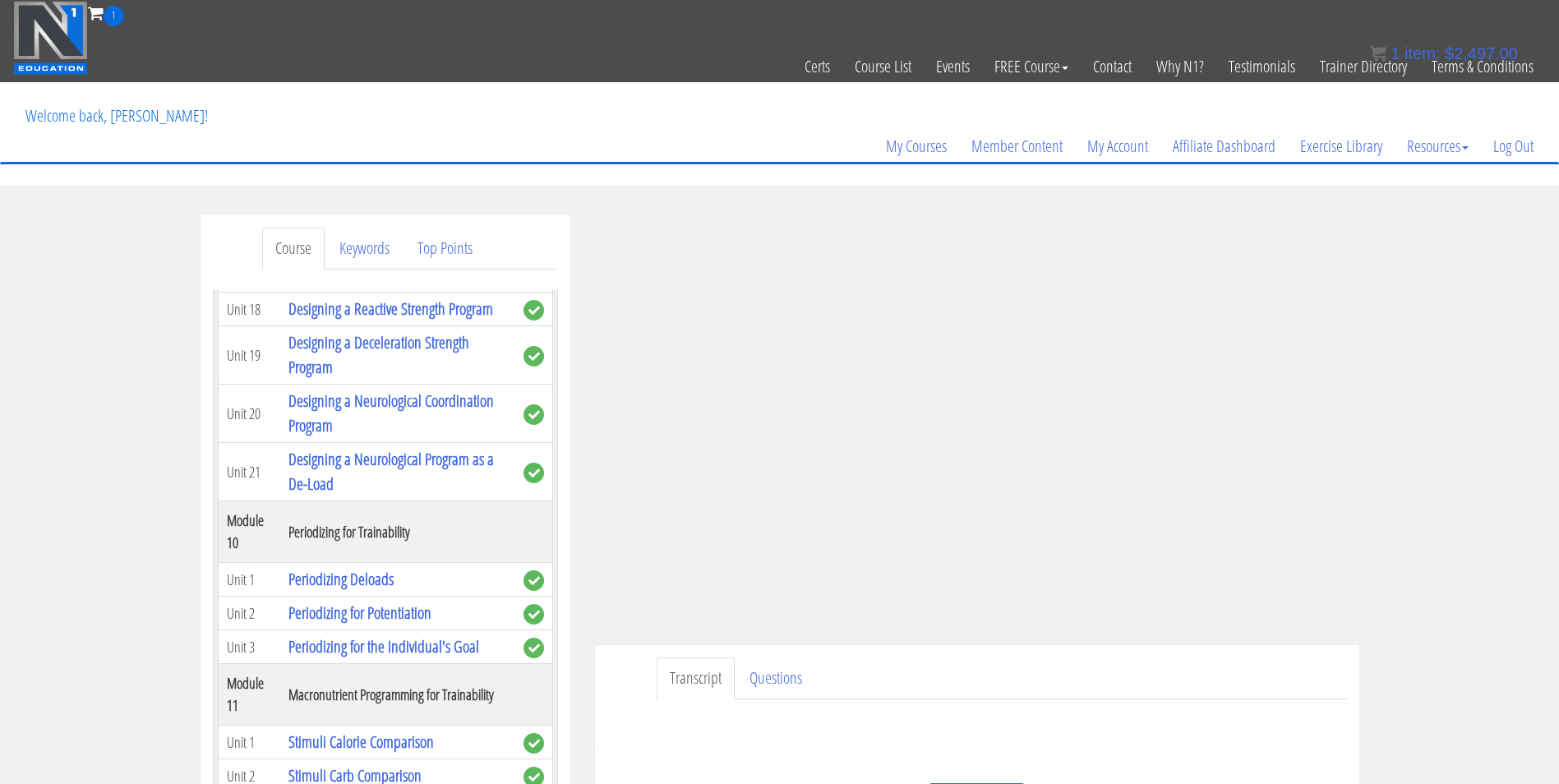 scroll, scrollTop: 3905, scrollLeft: 0, axis: vertical 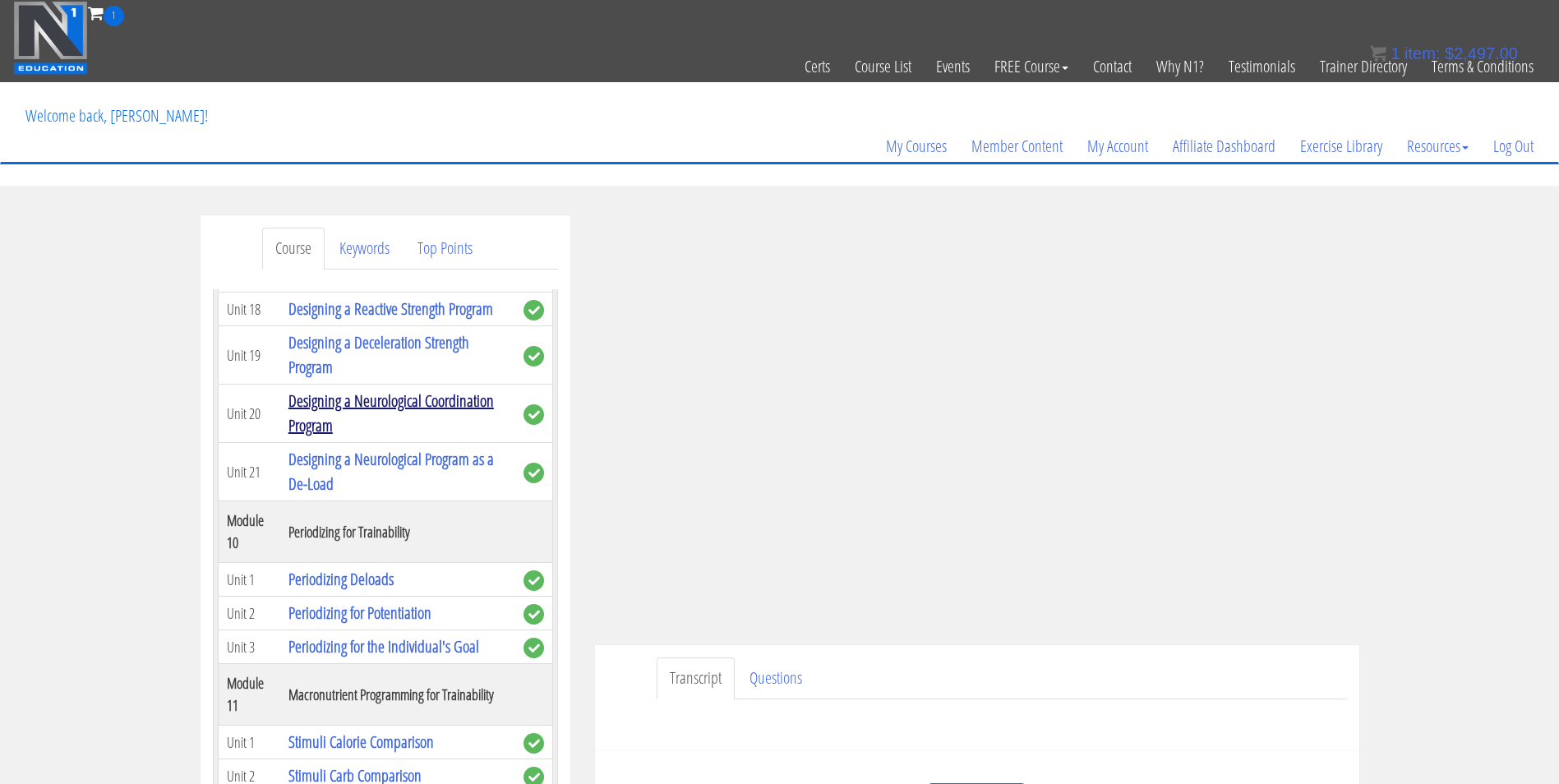 click on "Designing a Neurological Coordination Program" at bounding box center (391, 413) 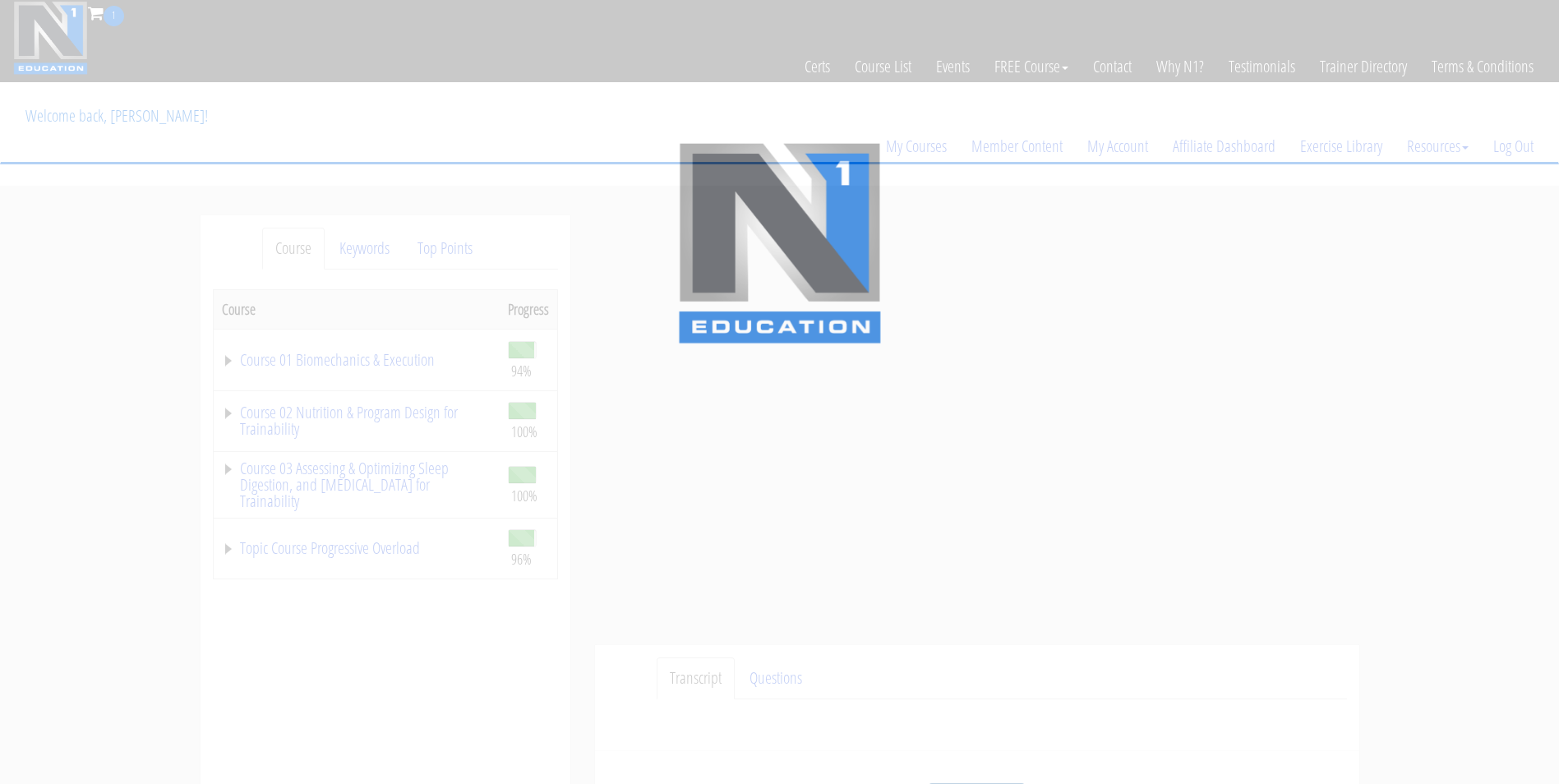 scroll, scrollTop: 0, scrollLeft: 0, axis: both 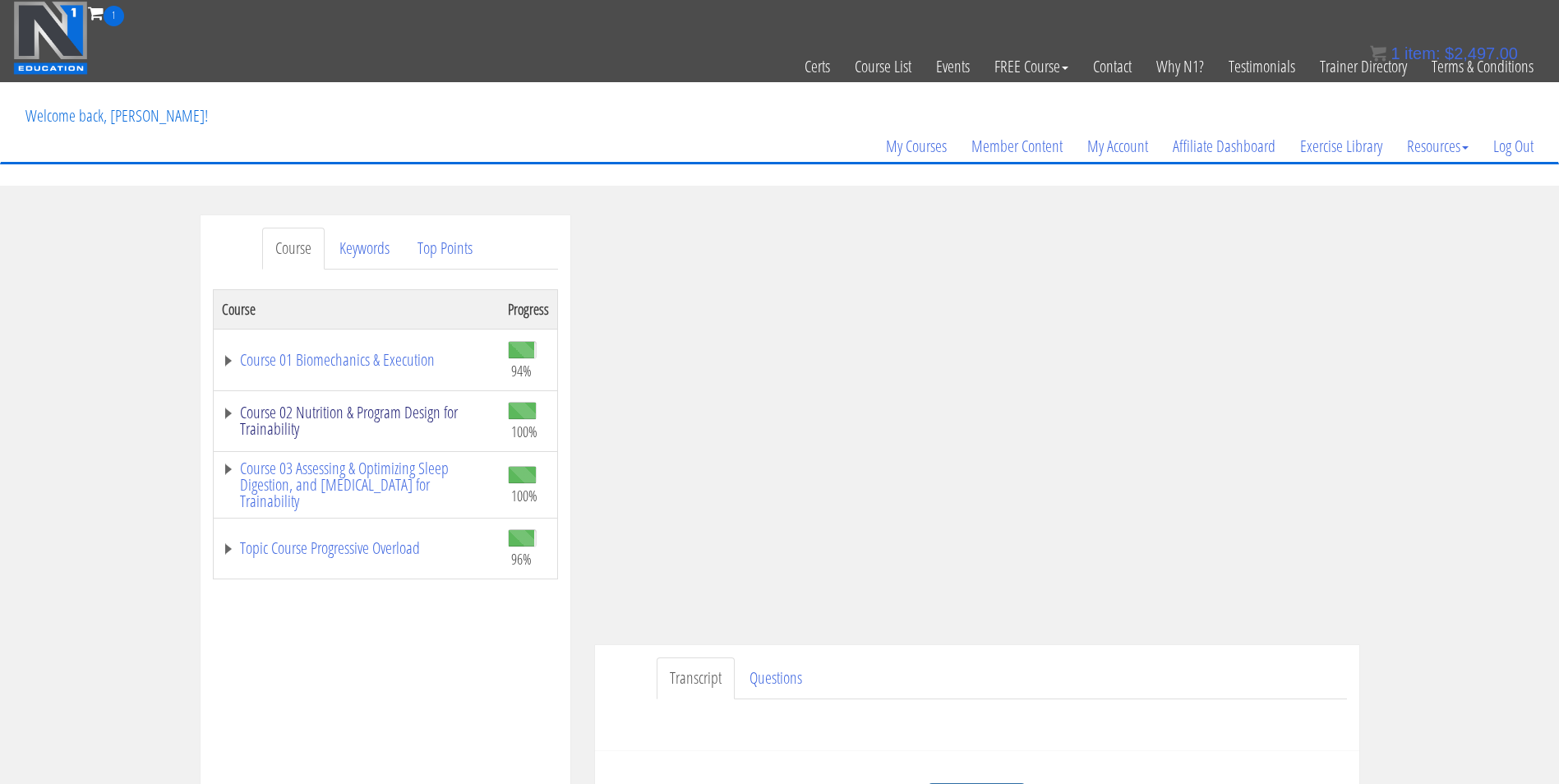 click on "Course 02 Nutrition & Program Design for Trainability" at bounding box center [357, 421] 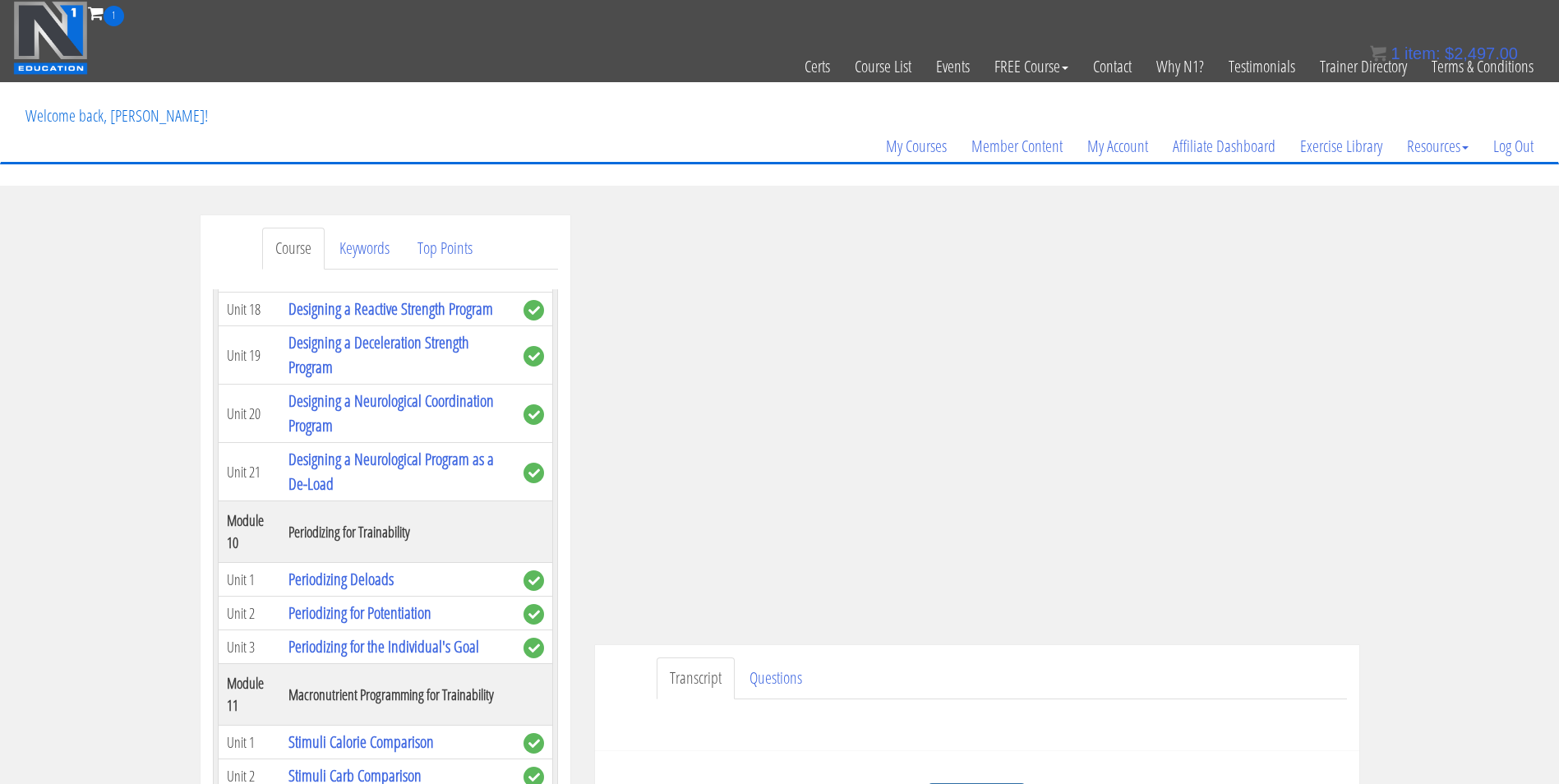 scroll, scrollTop: 4015, scrollLeft: 0, axis: vertical 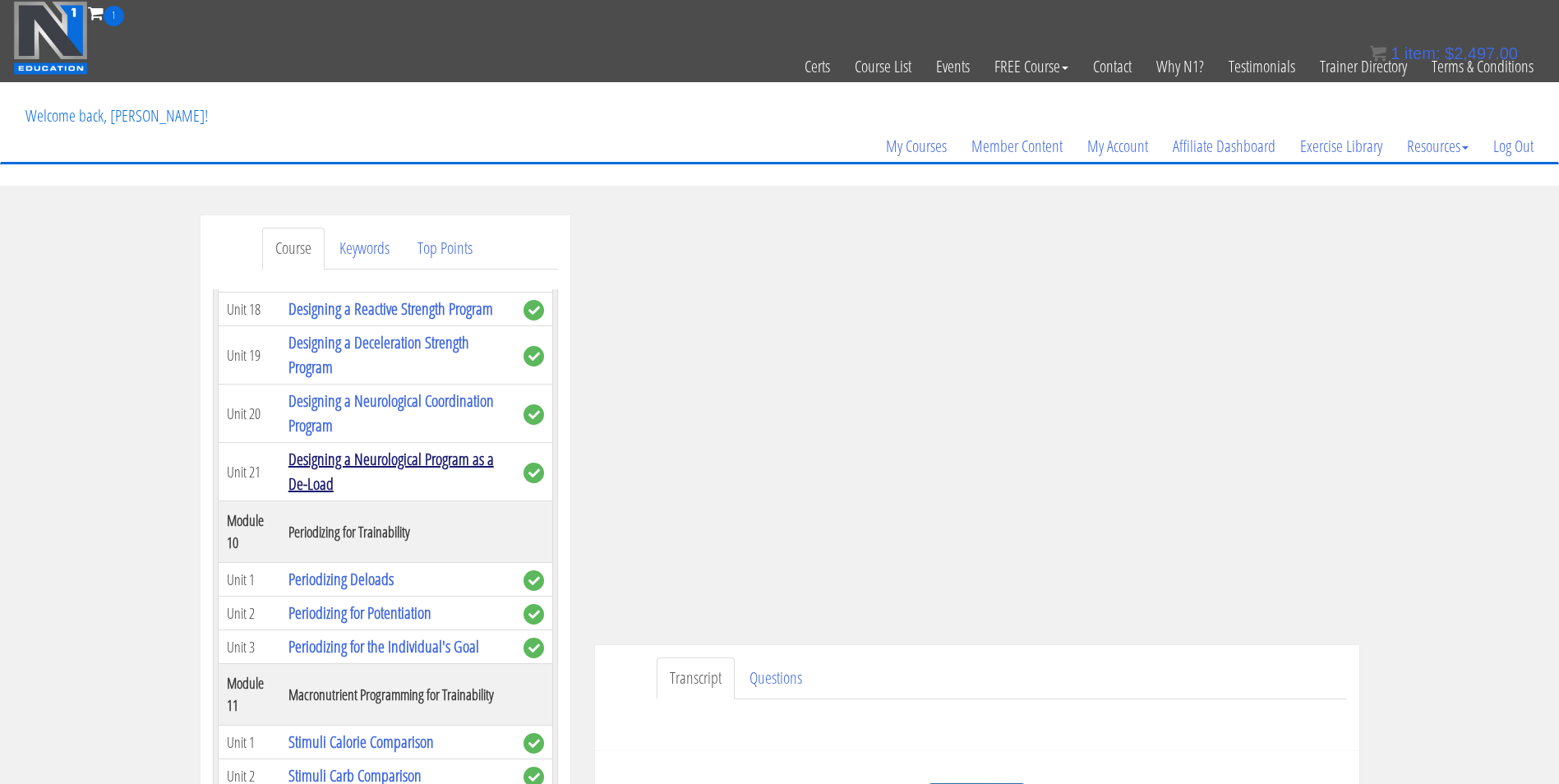 click on "Designing a Neurological Program as a De-Load" at bounding box center [391, 471] 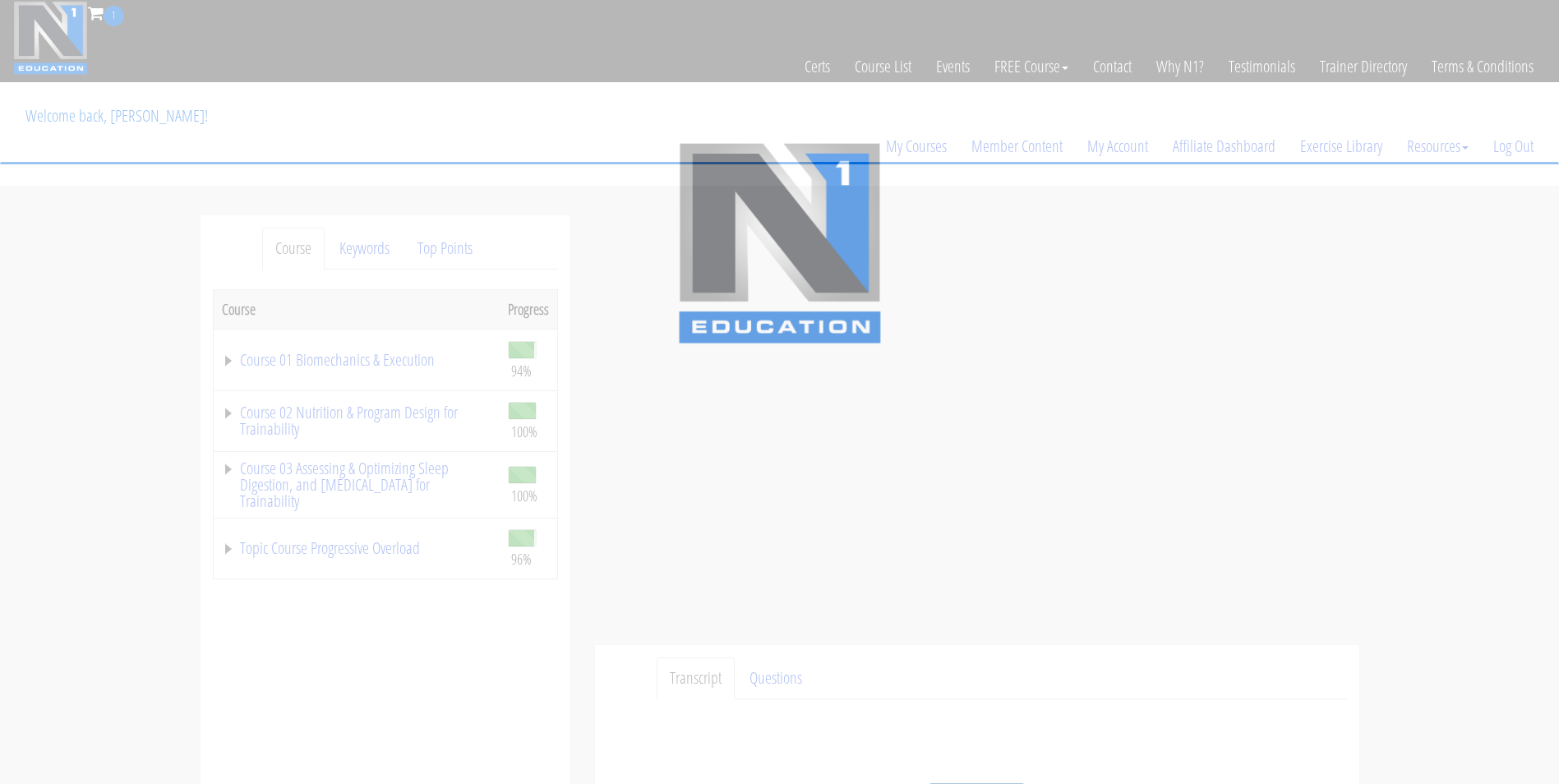scroll, scrollTop: 0, scrollLeft: 0, axis: both 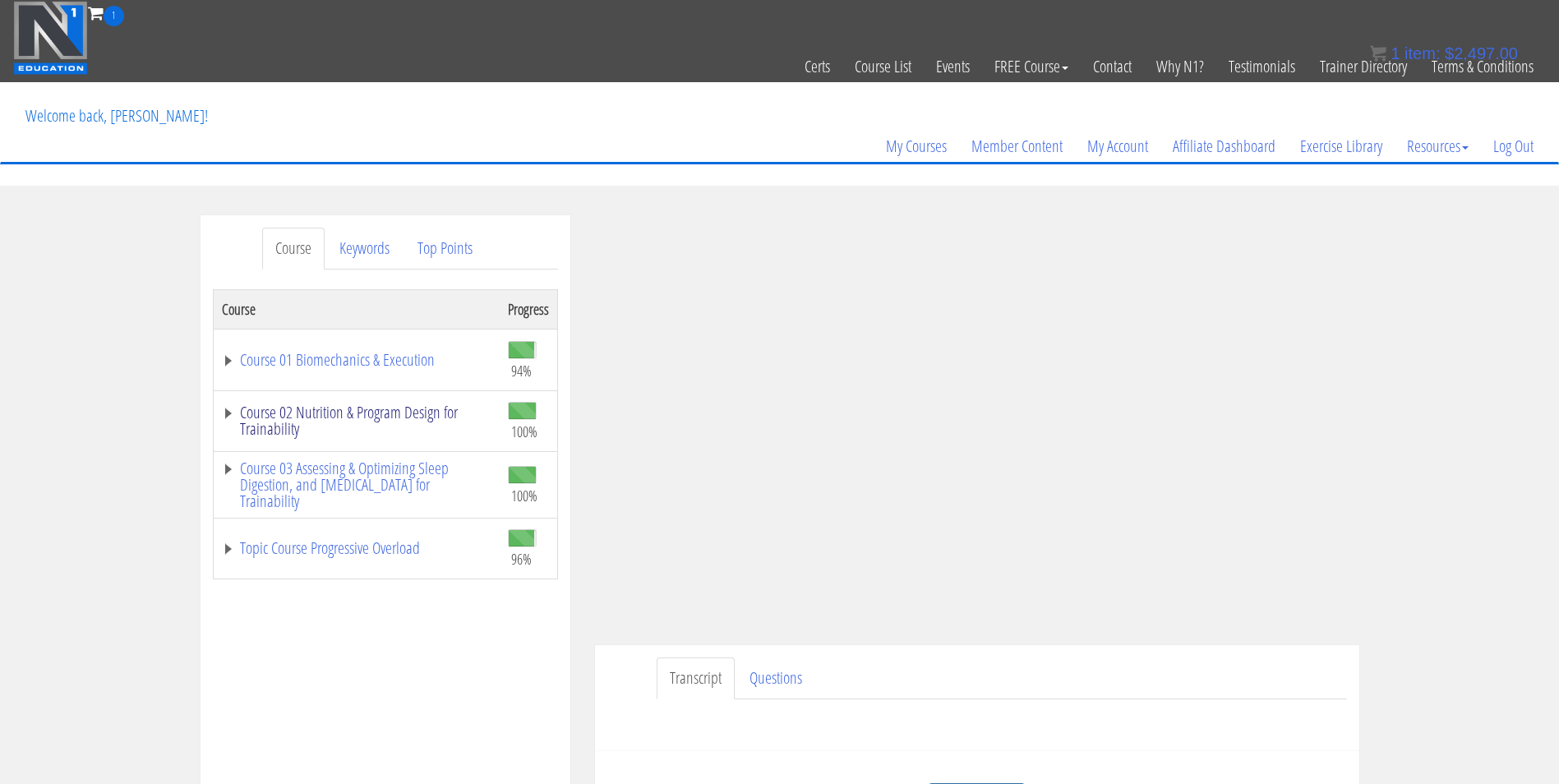 click on "Course 02 Nutrition & Program Design for Trainability" at bounding box center (357, 421) 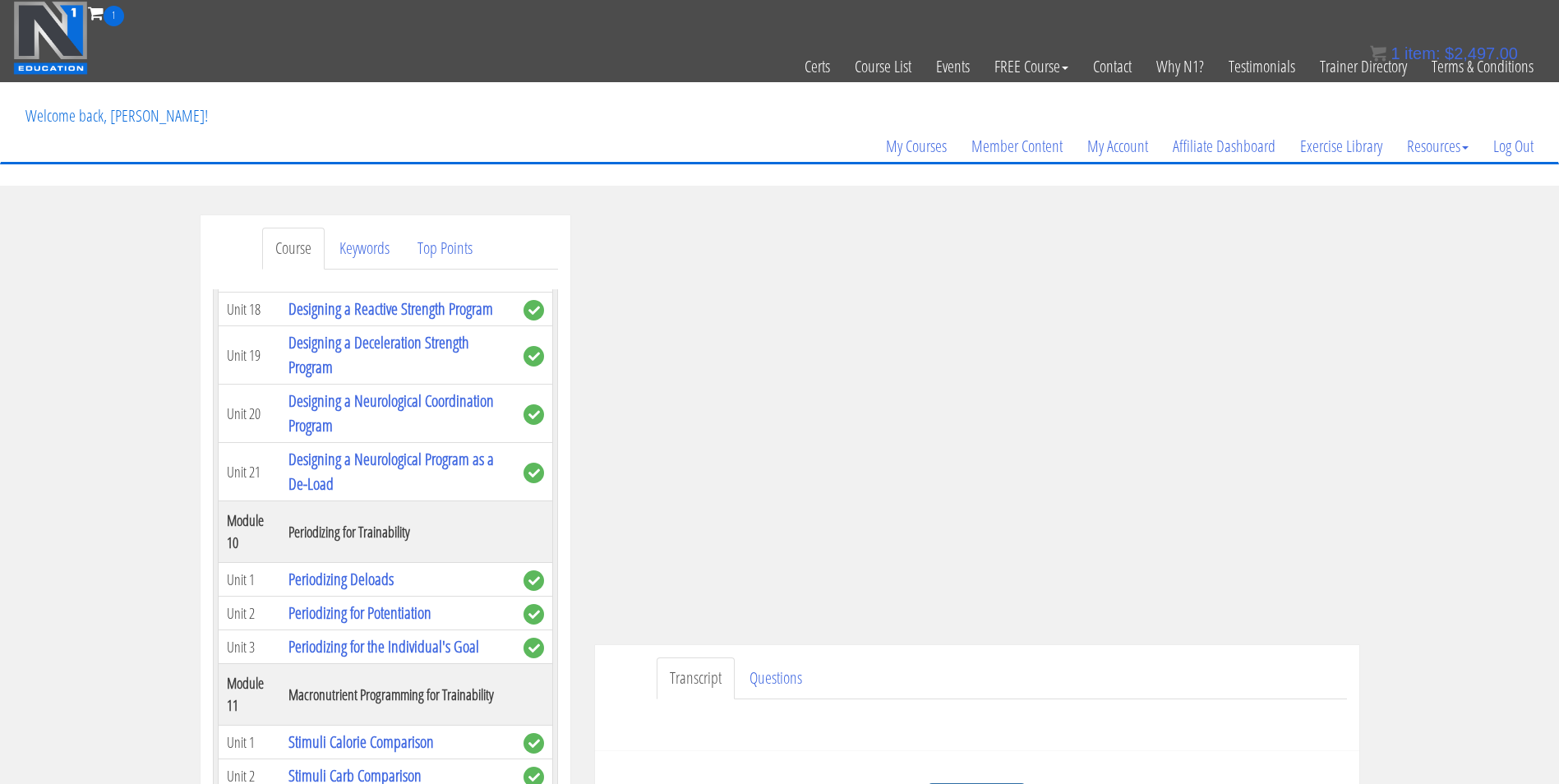 scroll, scrollTop: 4076, scrollLeft: 0, axis: vertical 